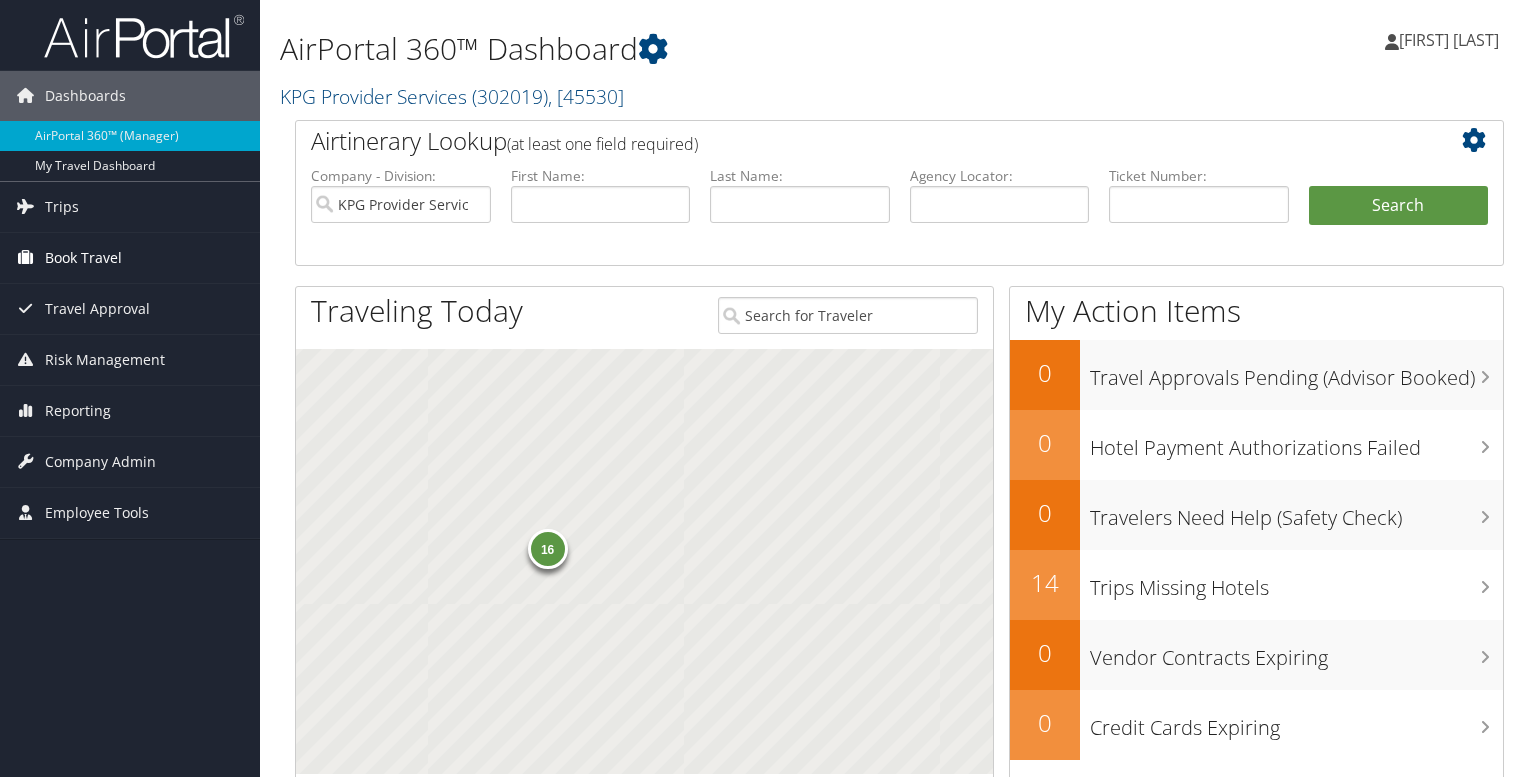 scroll, scrollTop: 0, scrollLeft: 0, axis: both 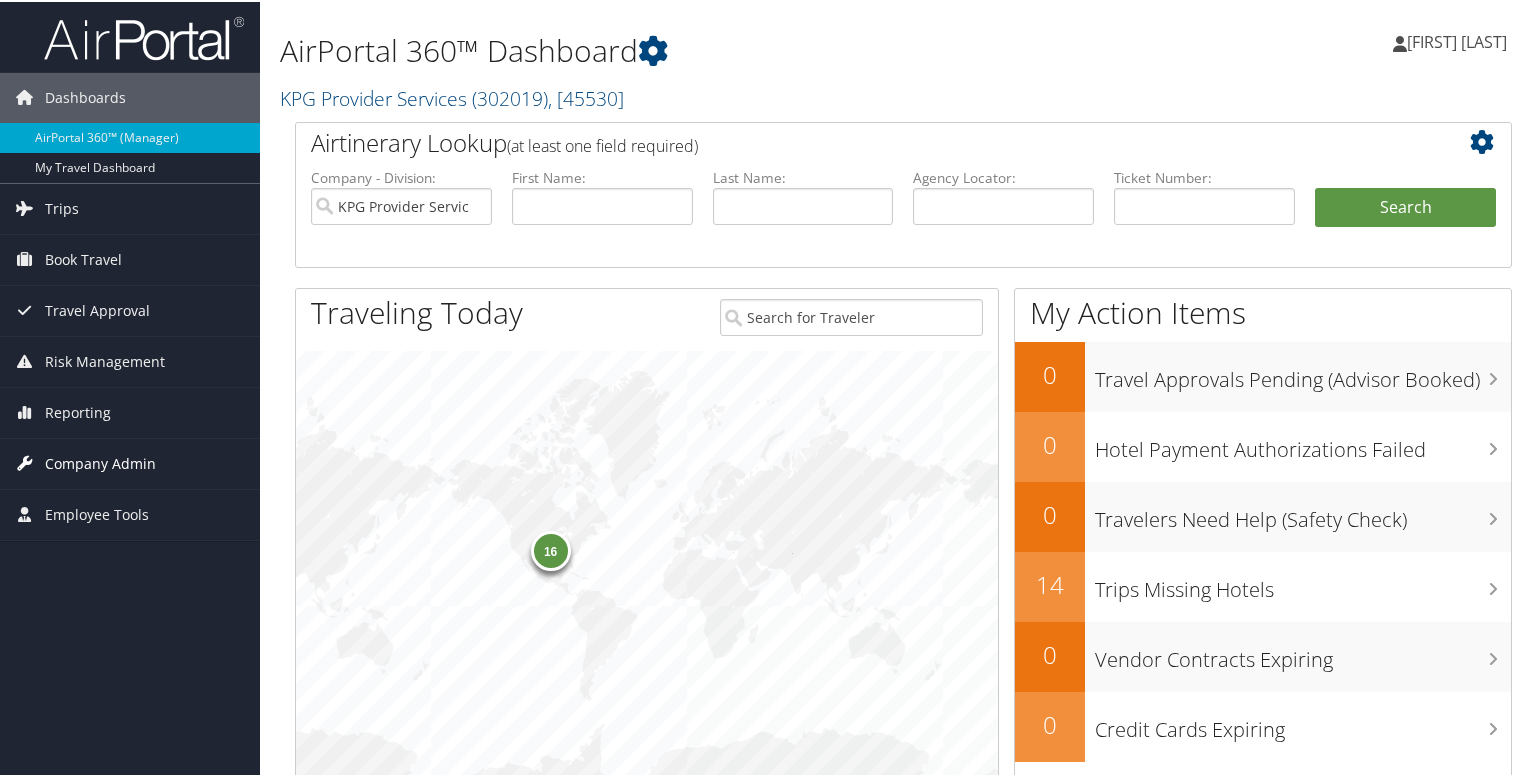 click on "Company Admin" at bounding box center [100, 462] 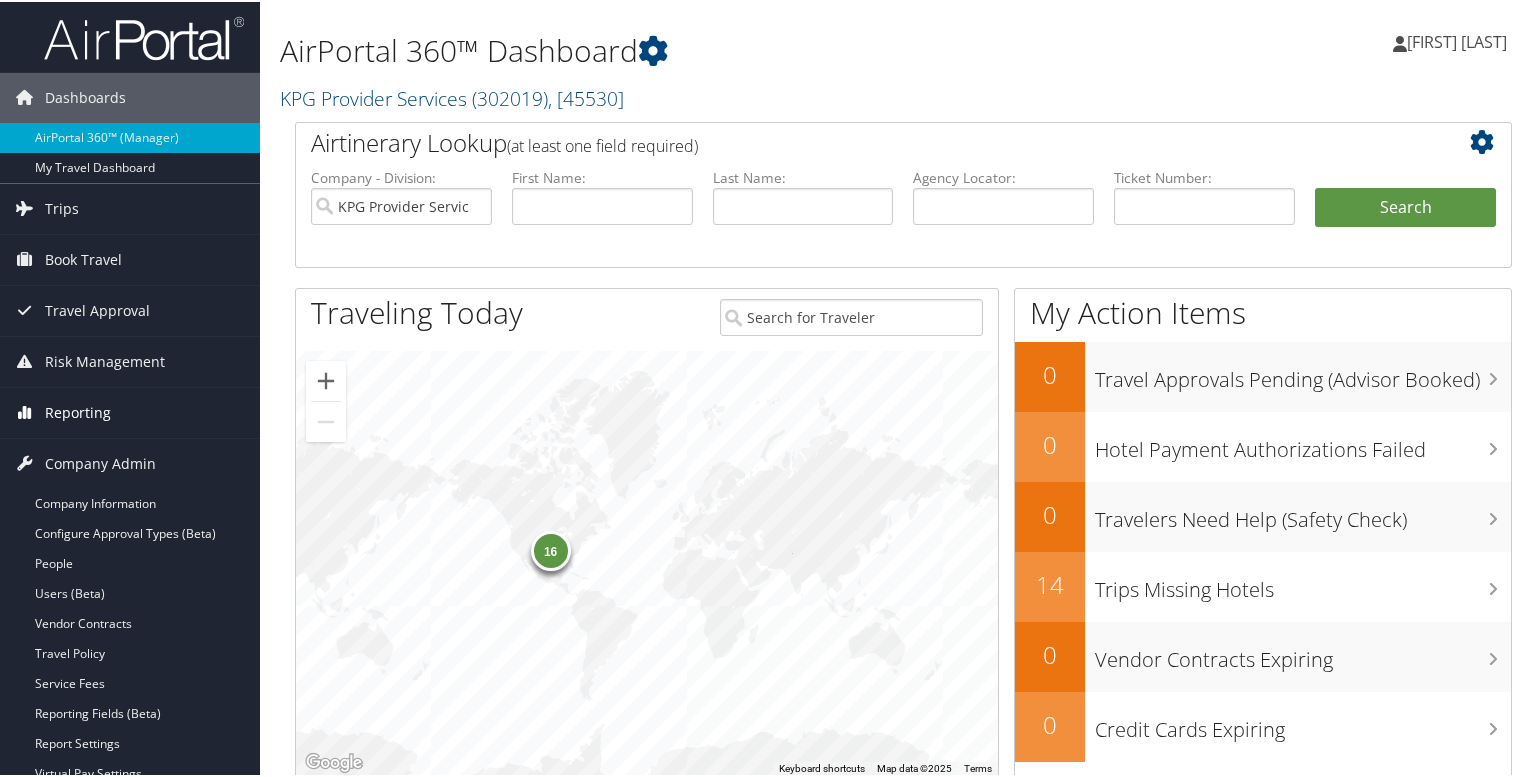 click on "Reporting" at bounding box center (78, 411) 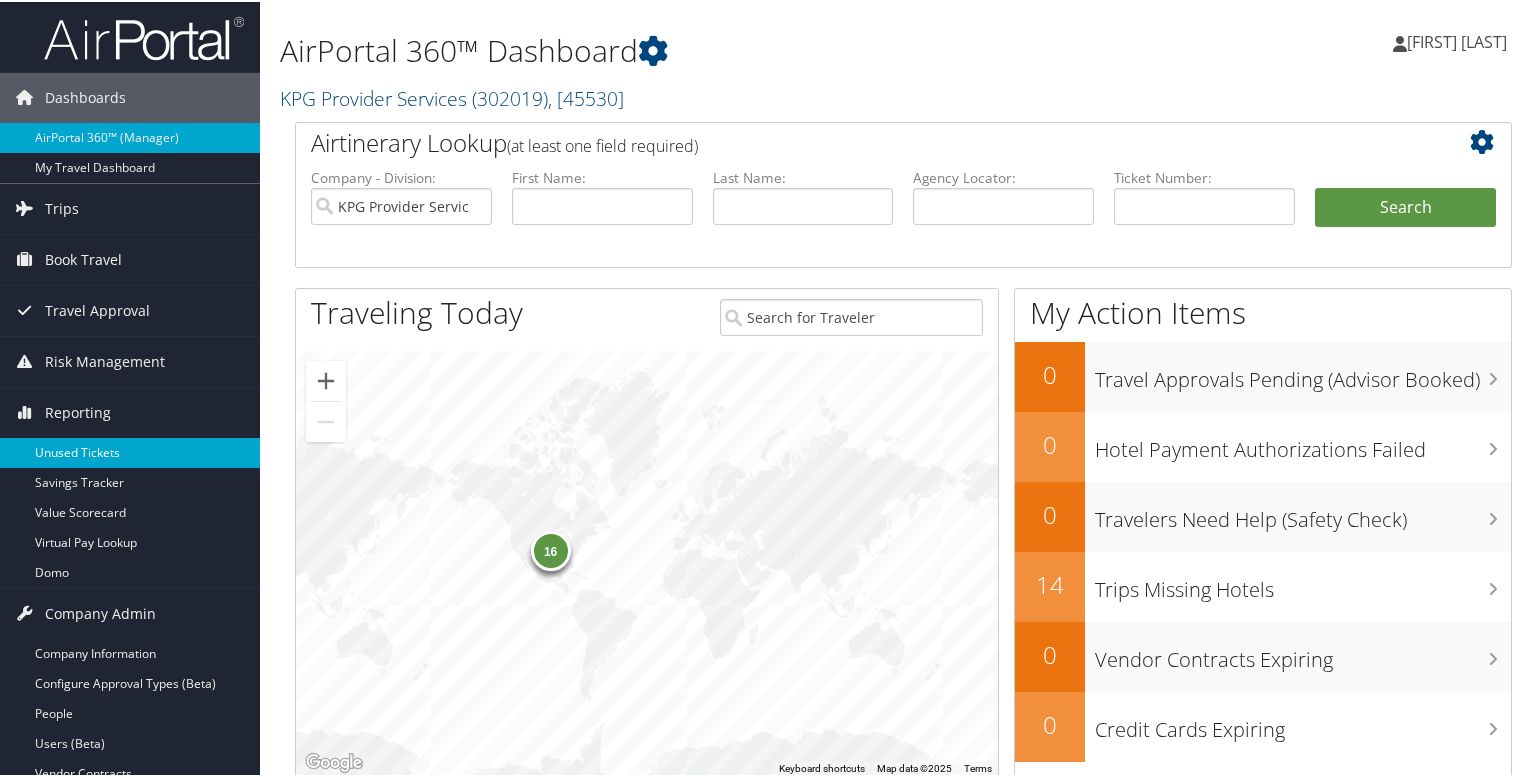click on "Unused Tickets" at bounding box center [130, 451] 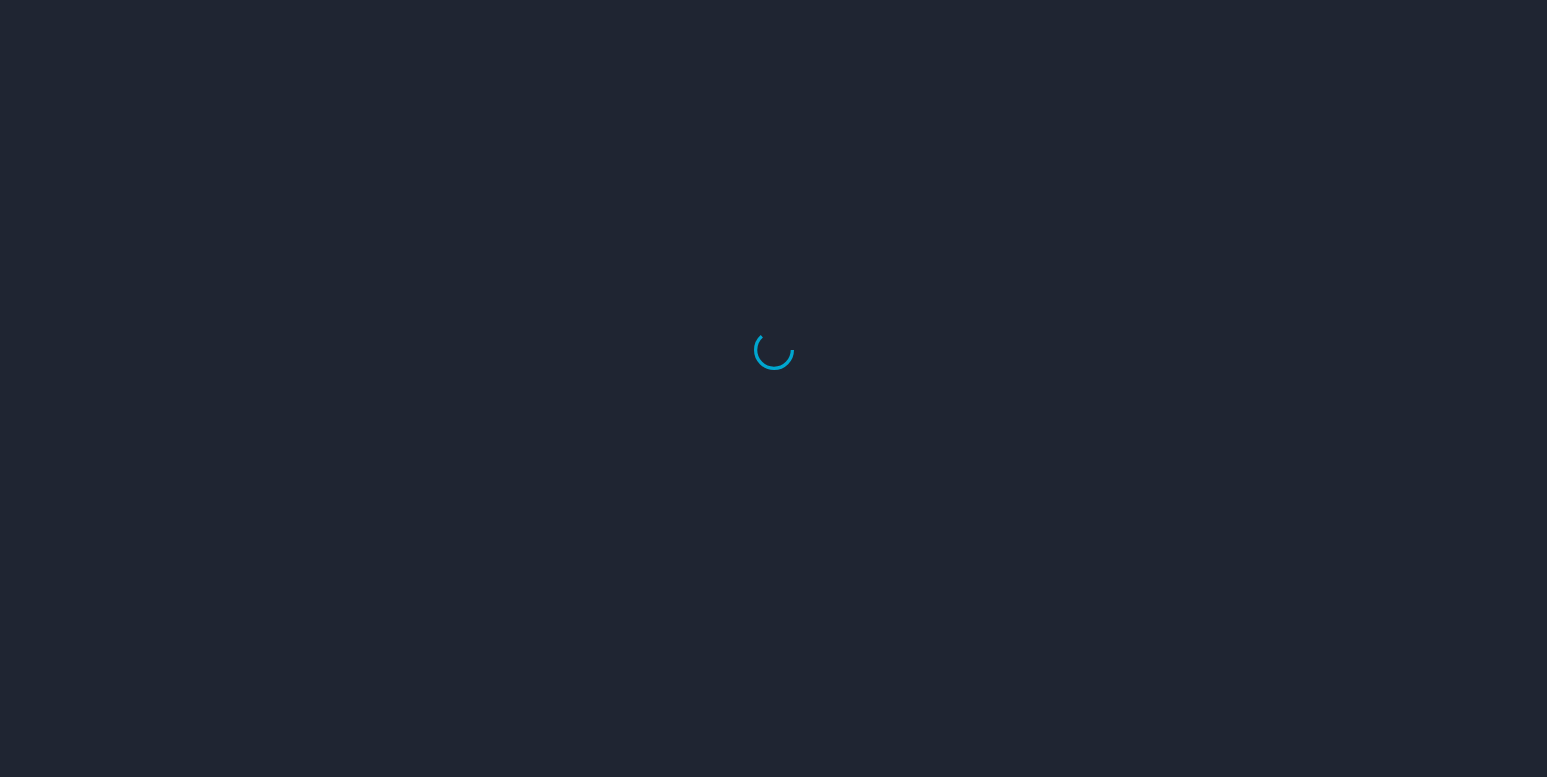 scroll, scrollTop: 0, scrollLeft: 0, axis: both 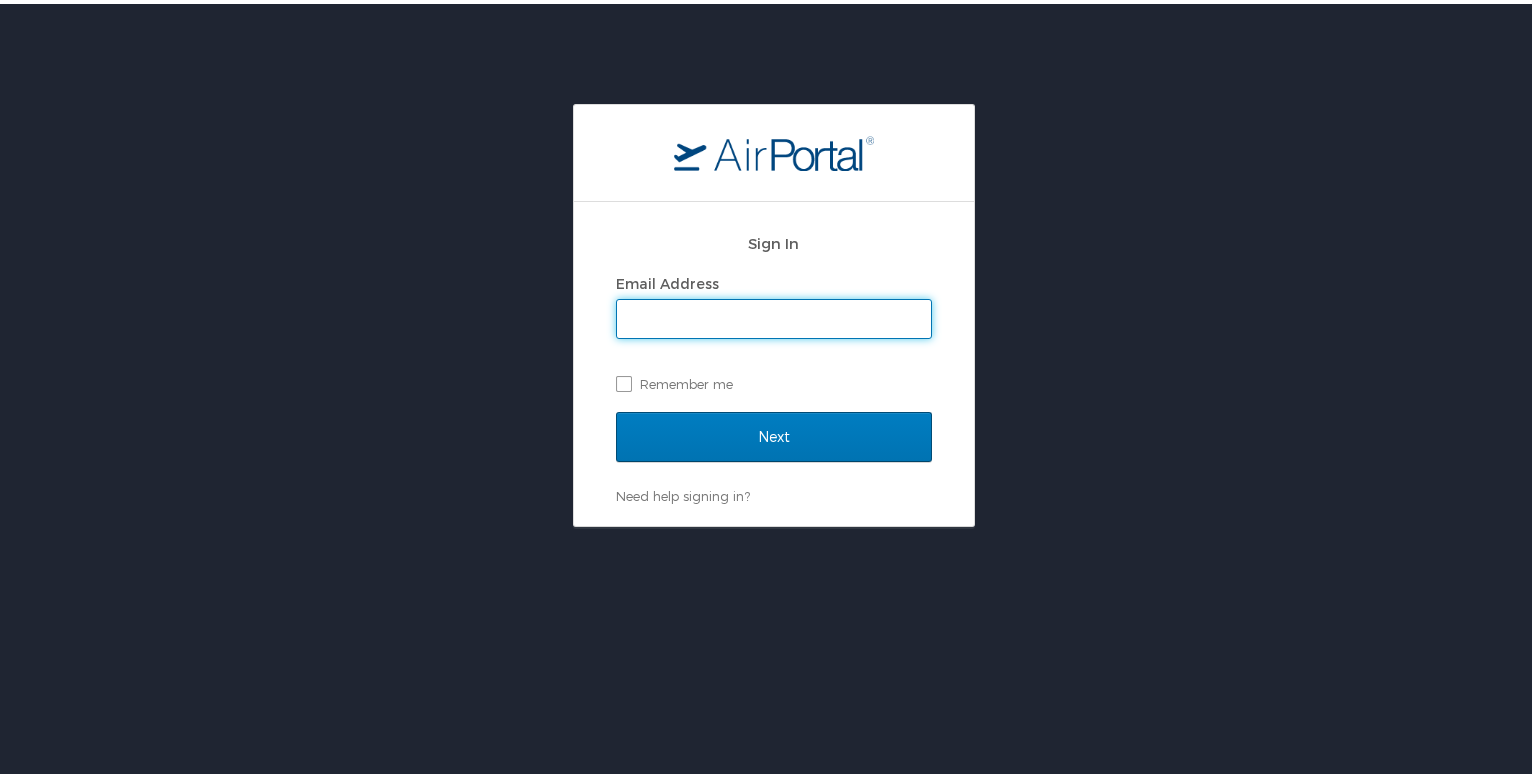 type on "[USERNAME]@example.com" 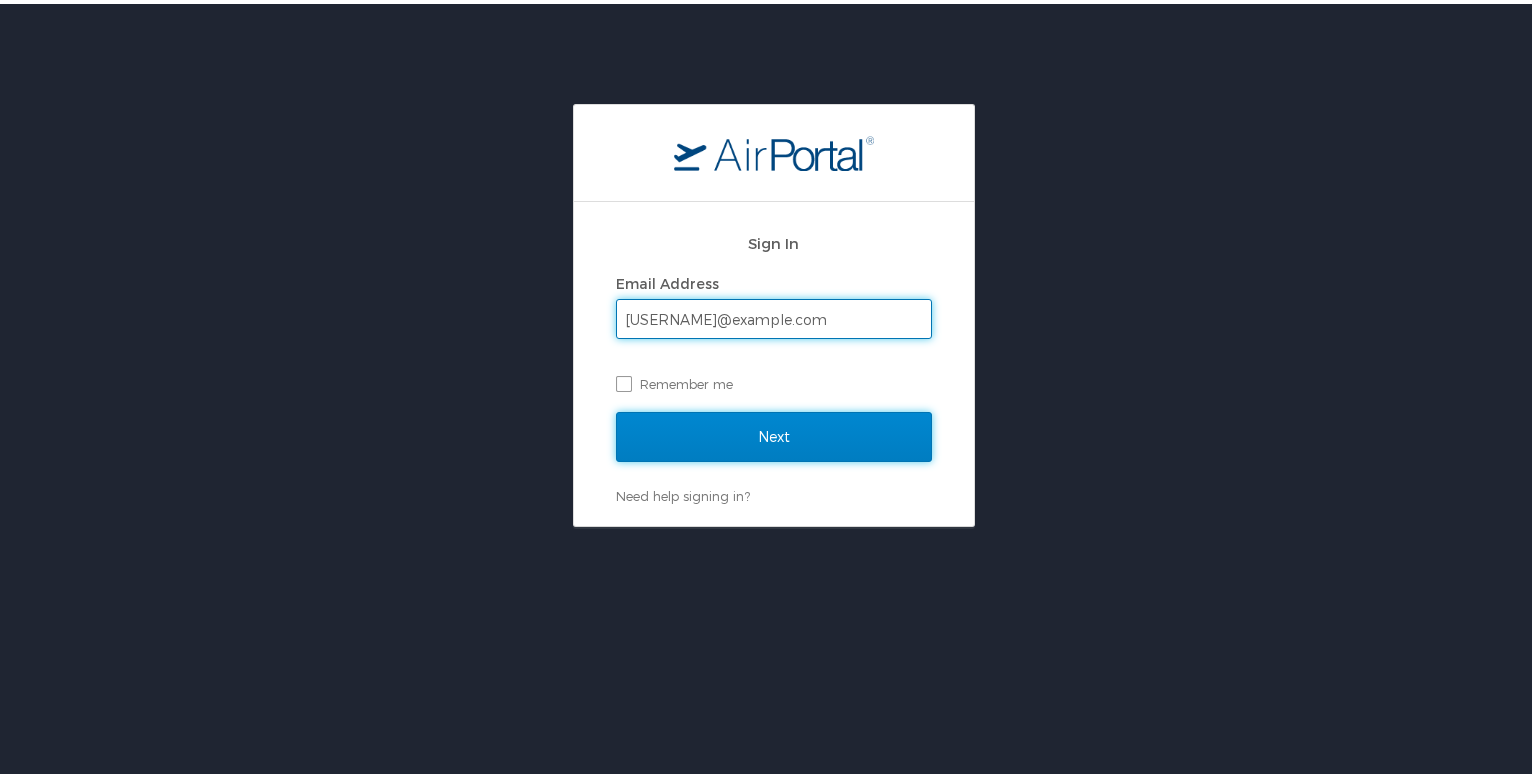 click on "Next" at bounding box center [774, 433] 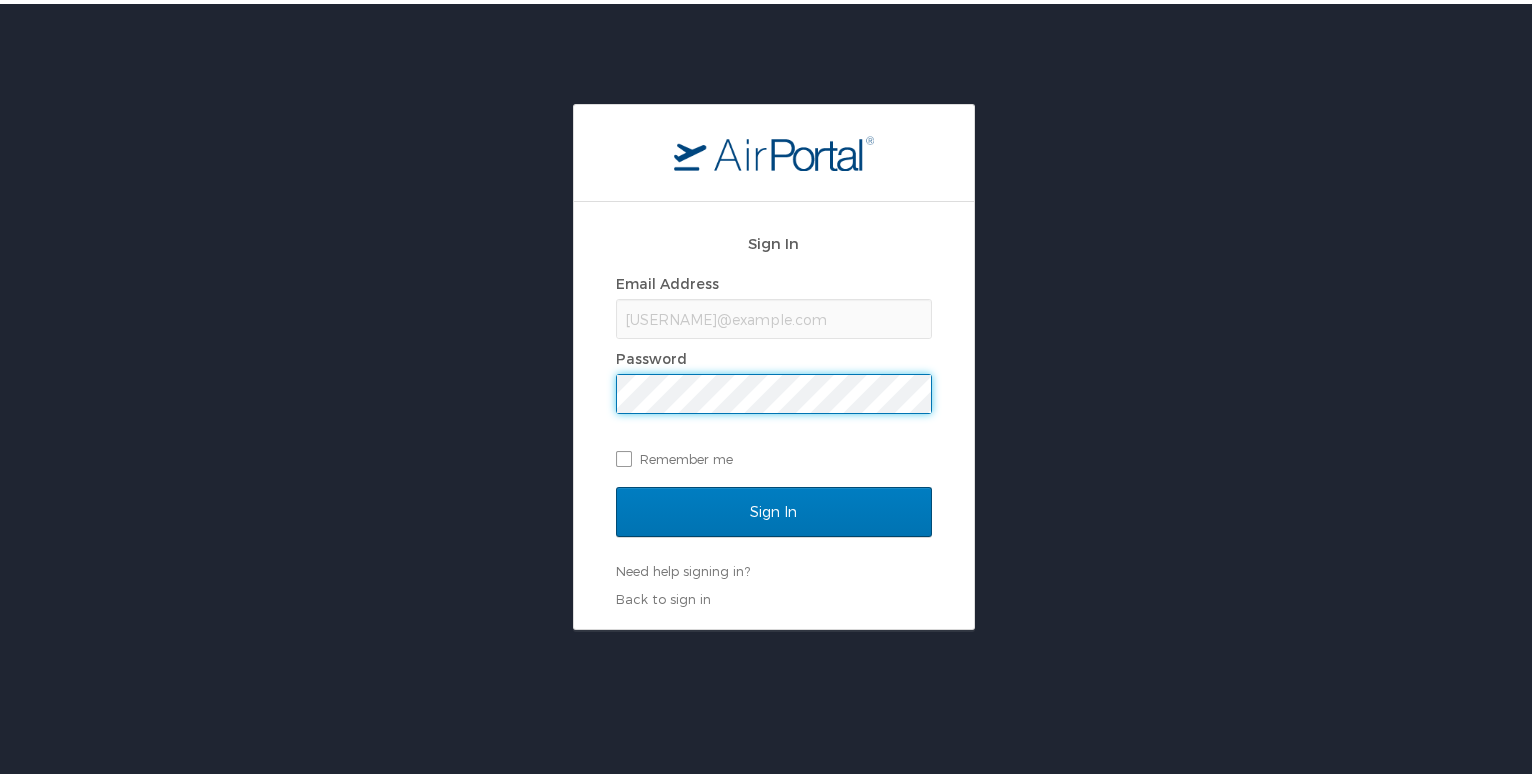scroll, scrollTop: 0, scrollLeft: 0, axis: both 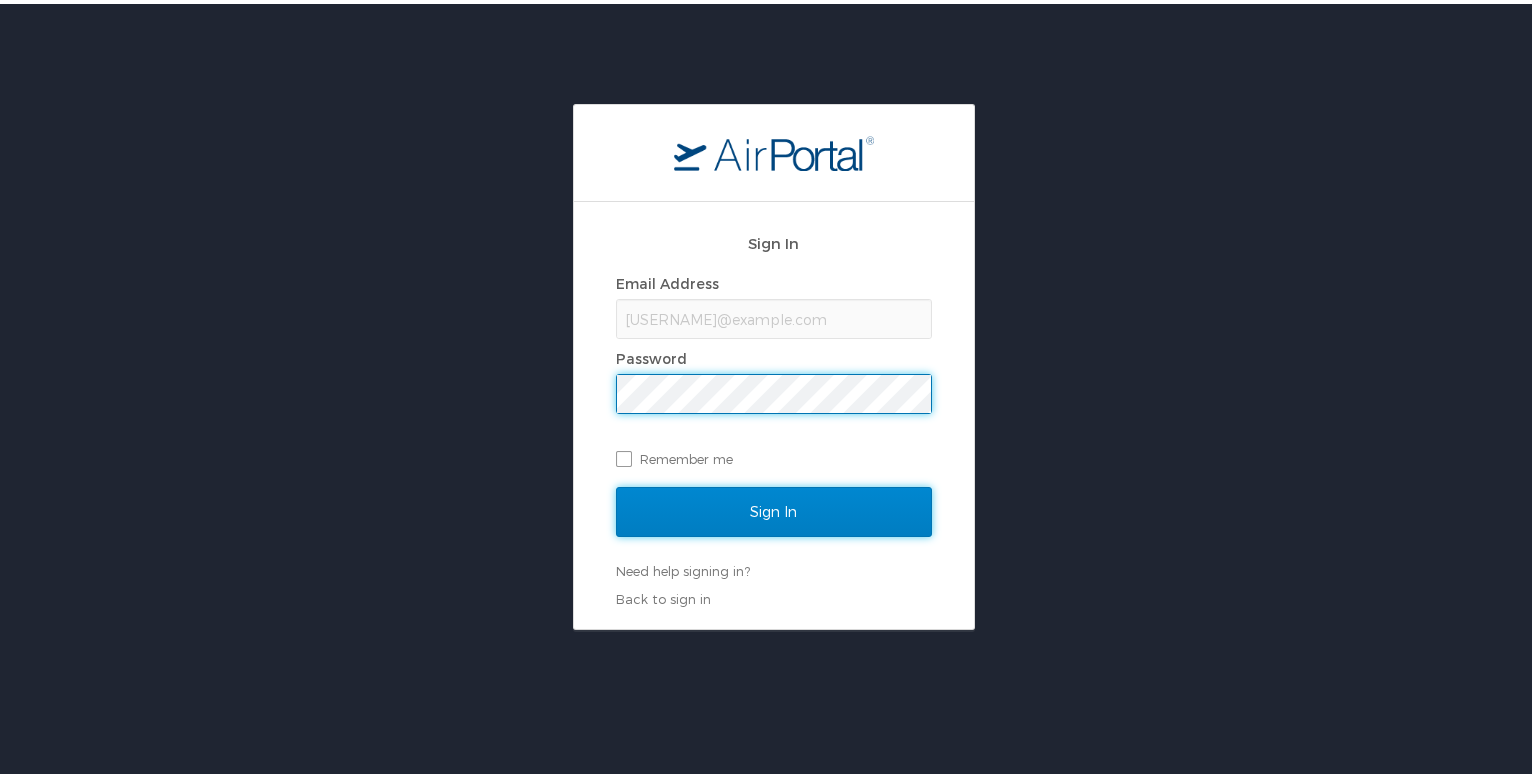 click on "Sign In" at bounding box center [774, 508] 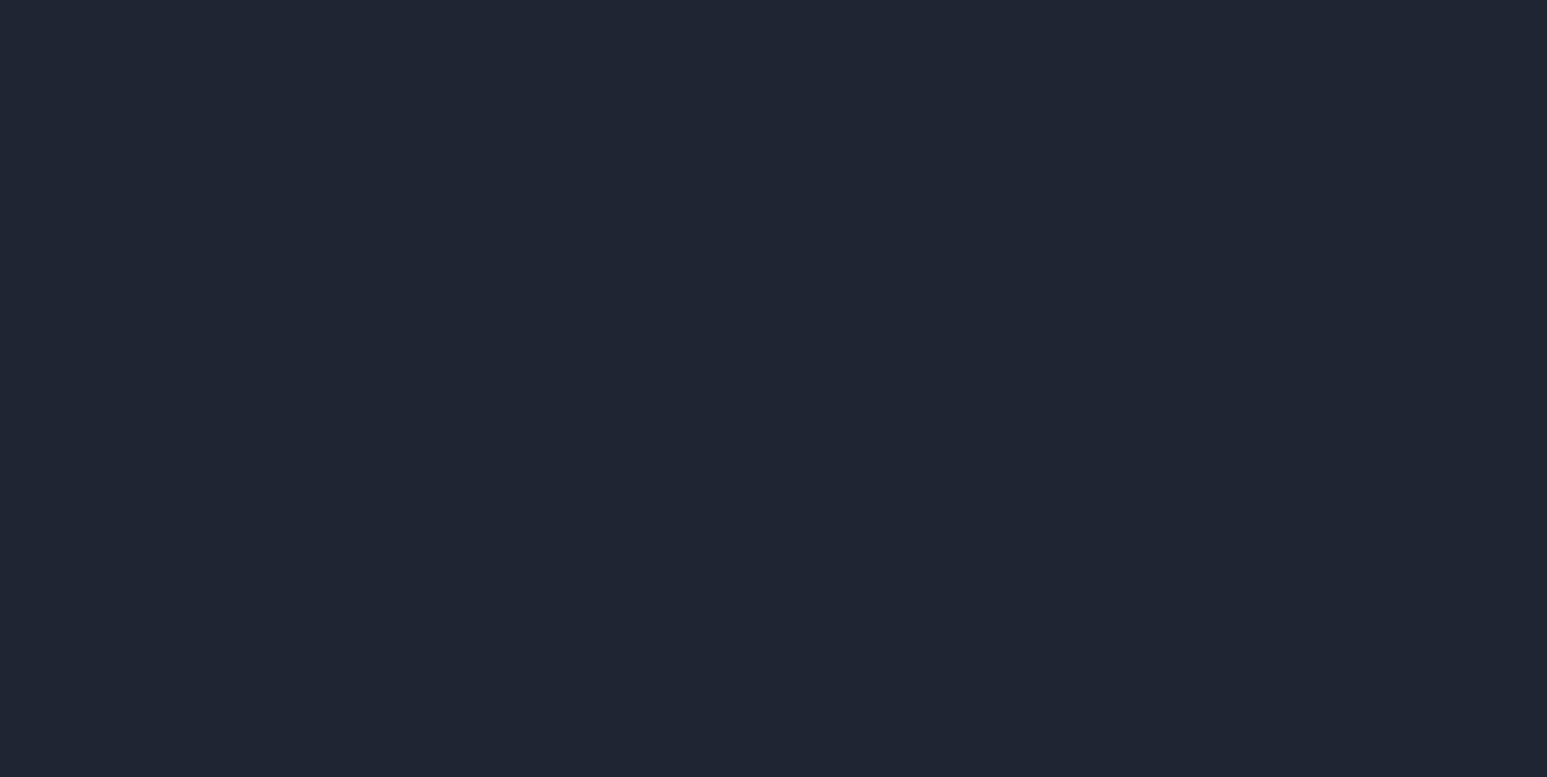 scroll, scrollTop: 0, scrollLeft: 0, axis: both 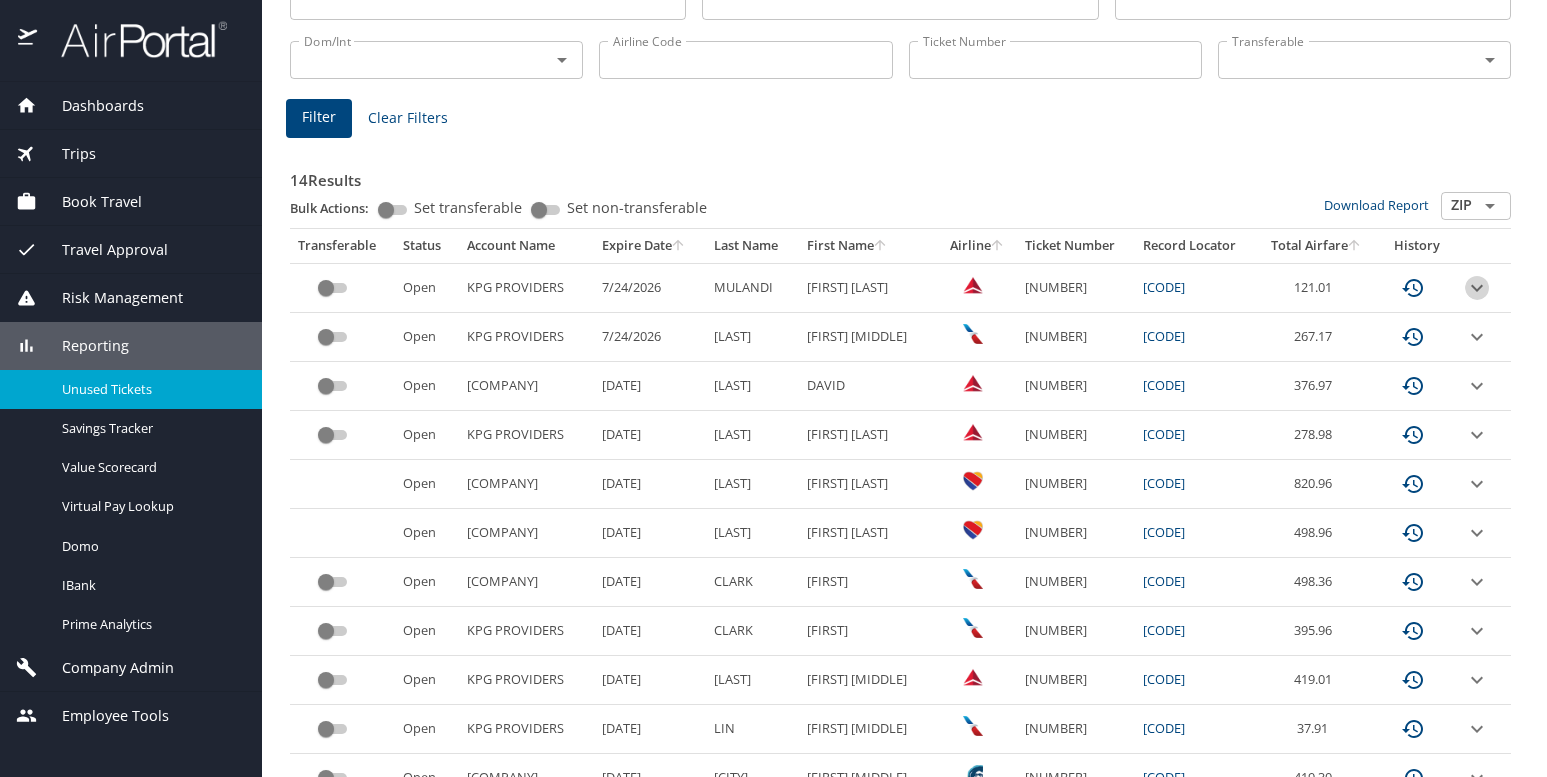 click 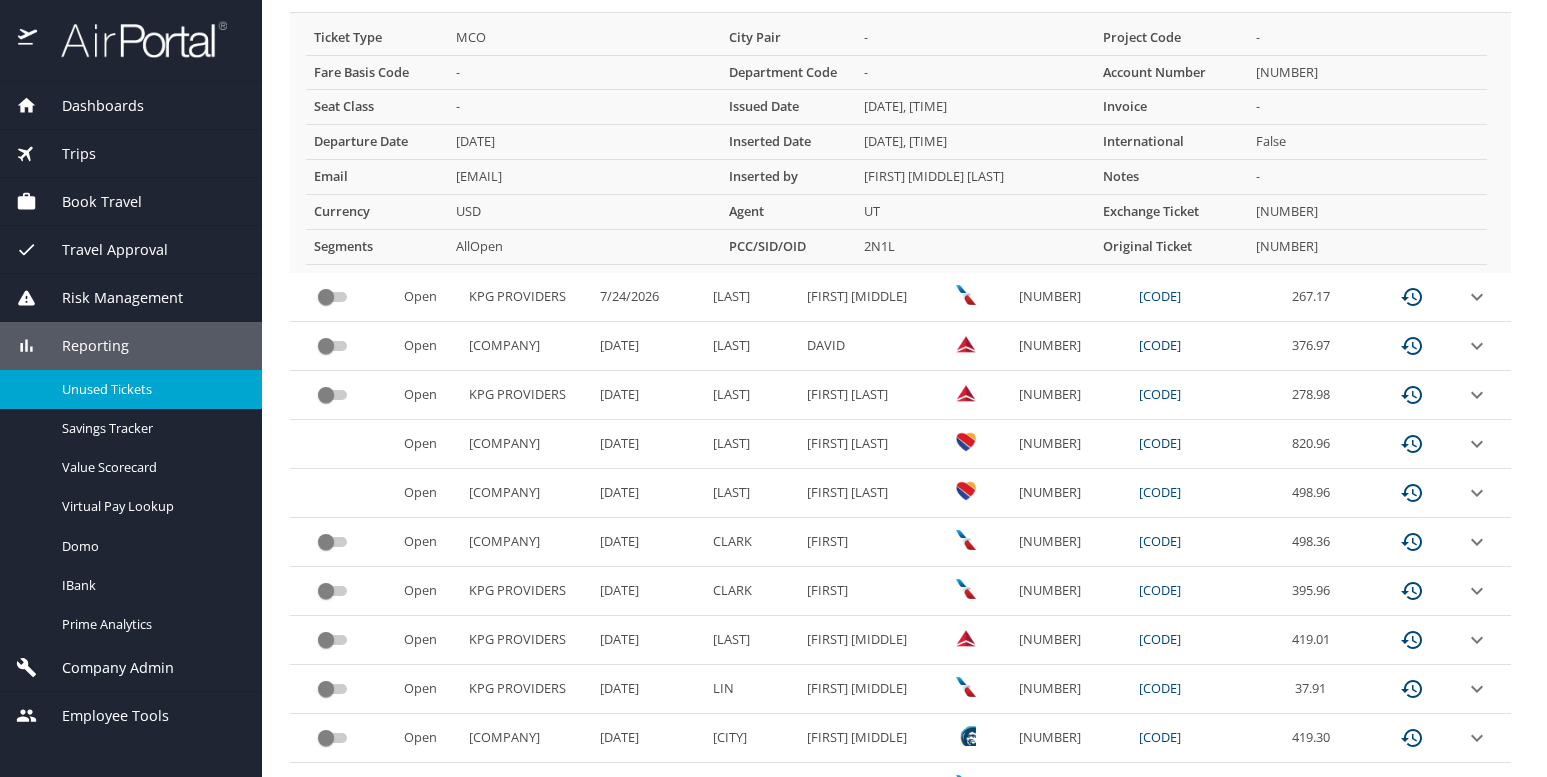 scroll, scrollTop: 694, scrollLeft: 0, axis: vertical 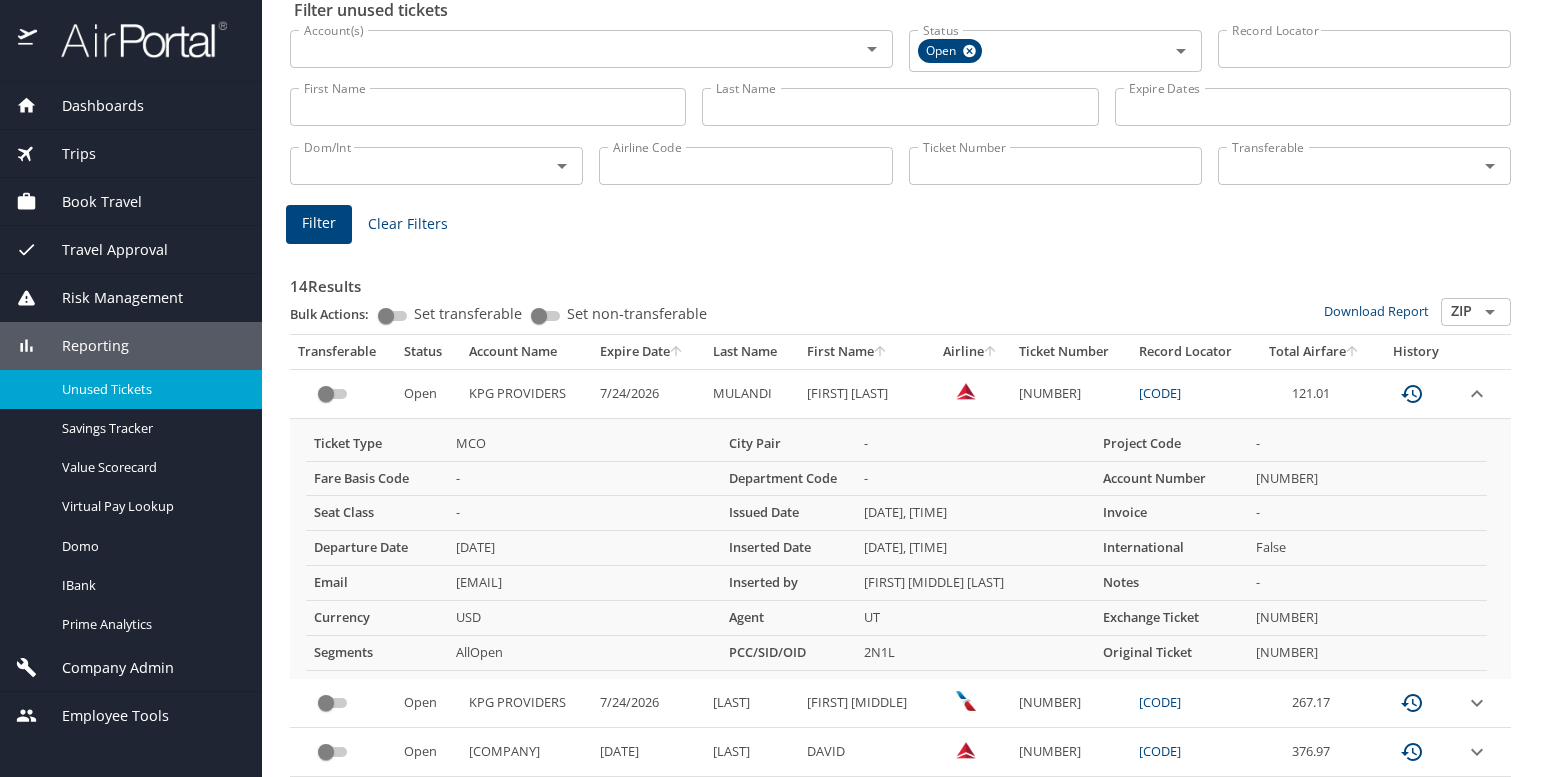 drag, startPoint x: 1017, startPoint y: 396, endPoint x: 1112, endPoint y: 396, distance: 95 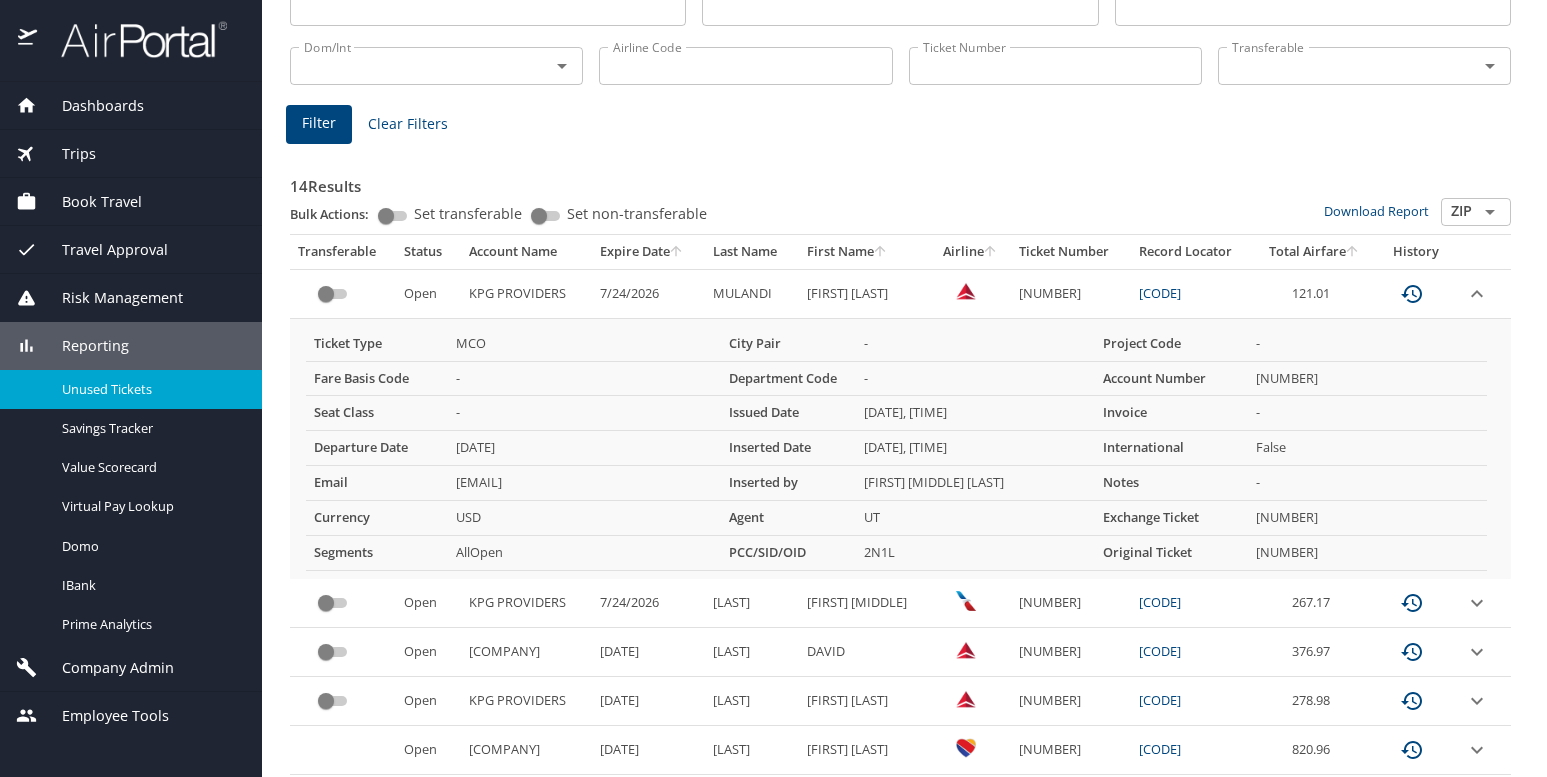 click 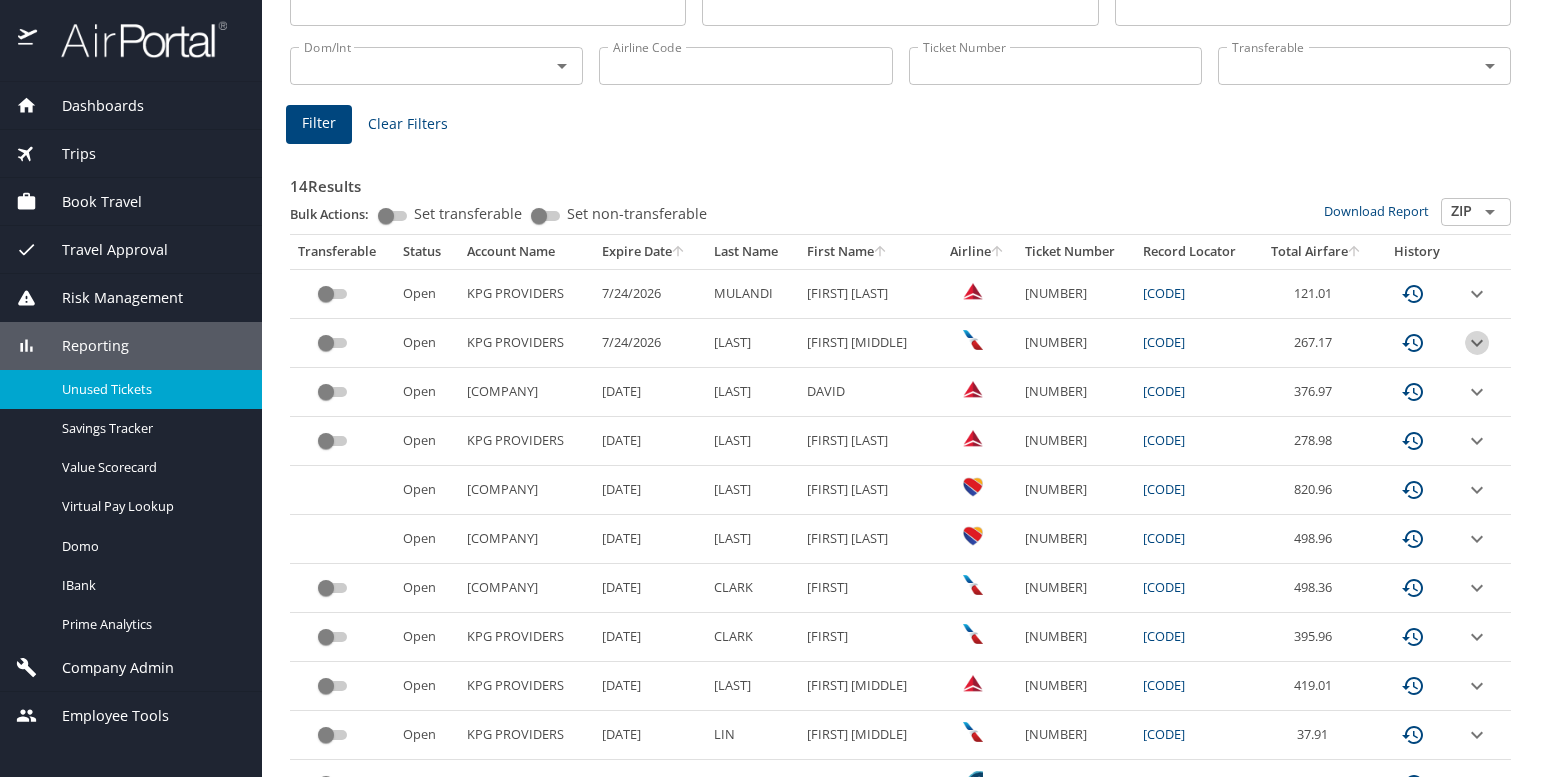 click 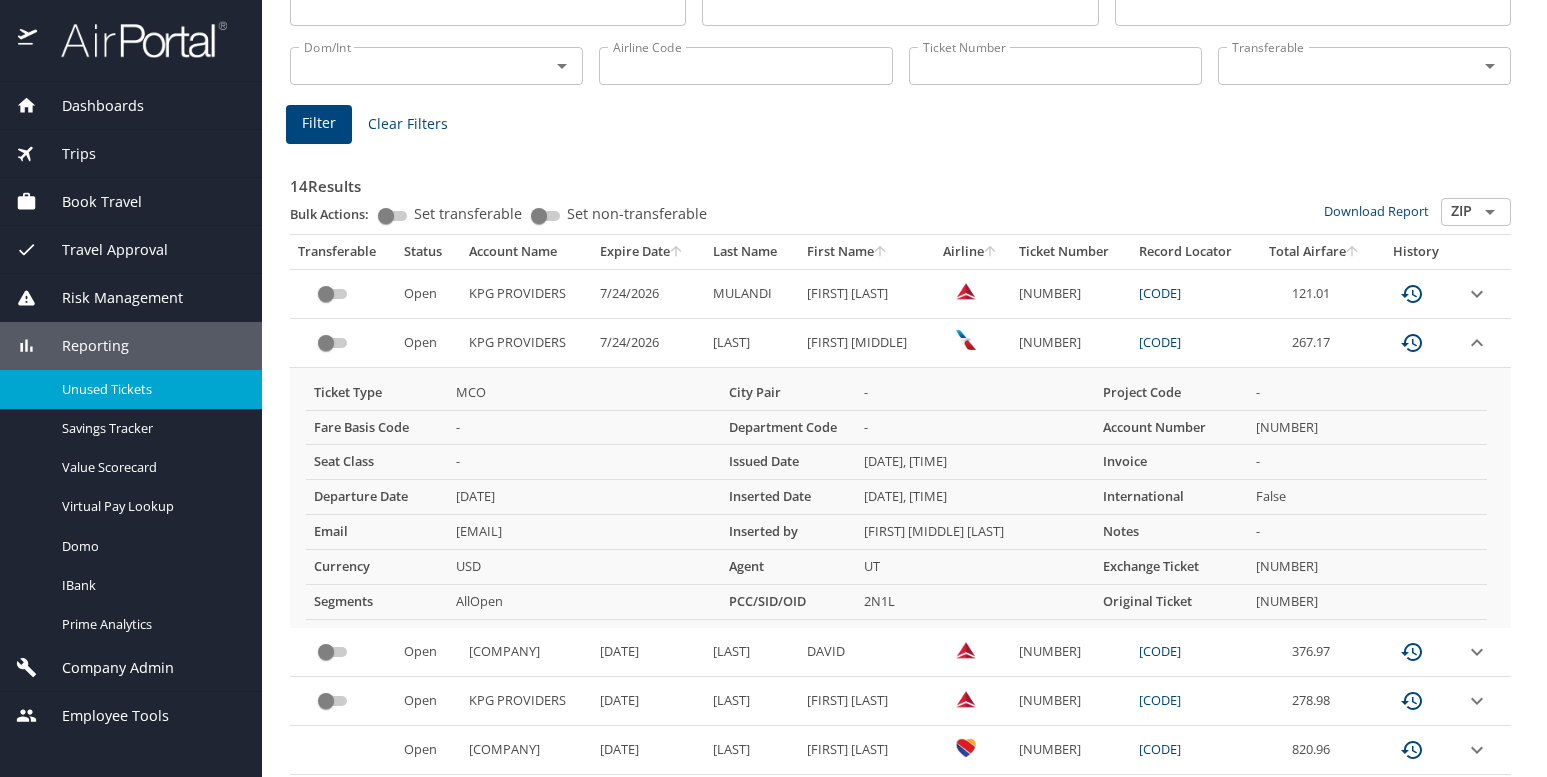 scroll, scrollTop: 294, scrollLeft: 0, axis: vertical 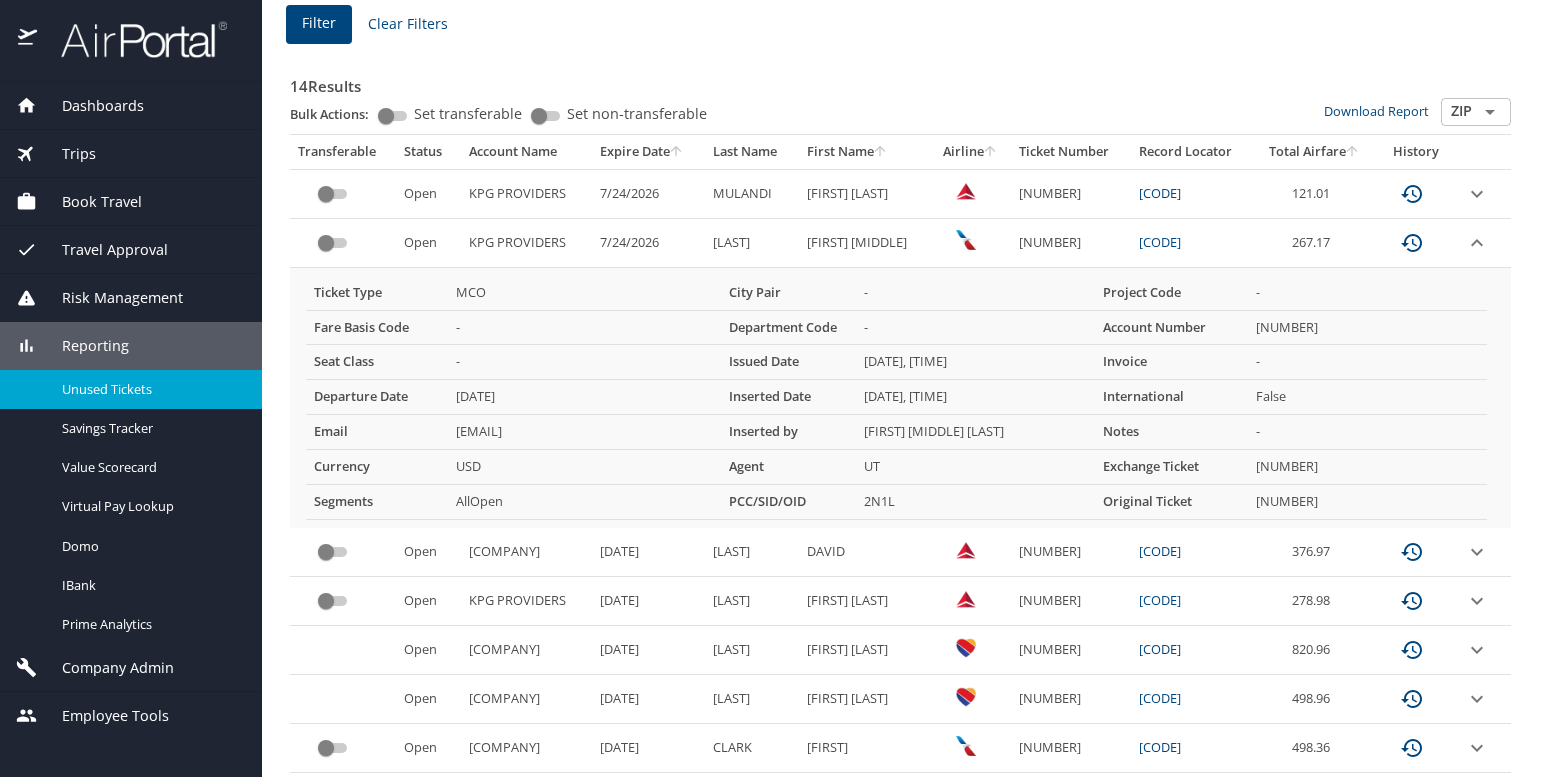 click 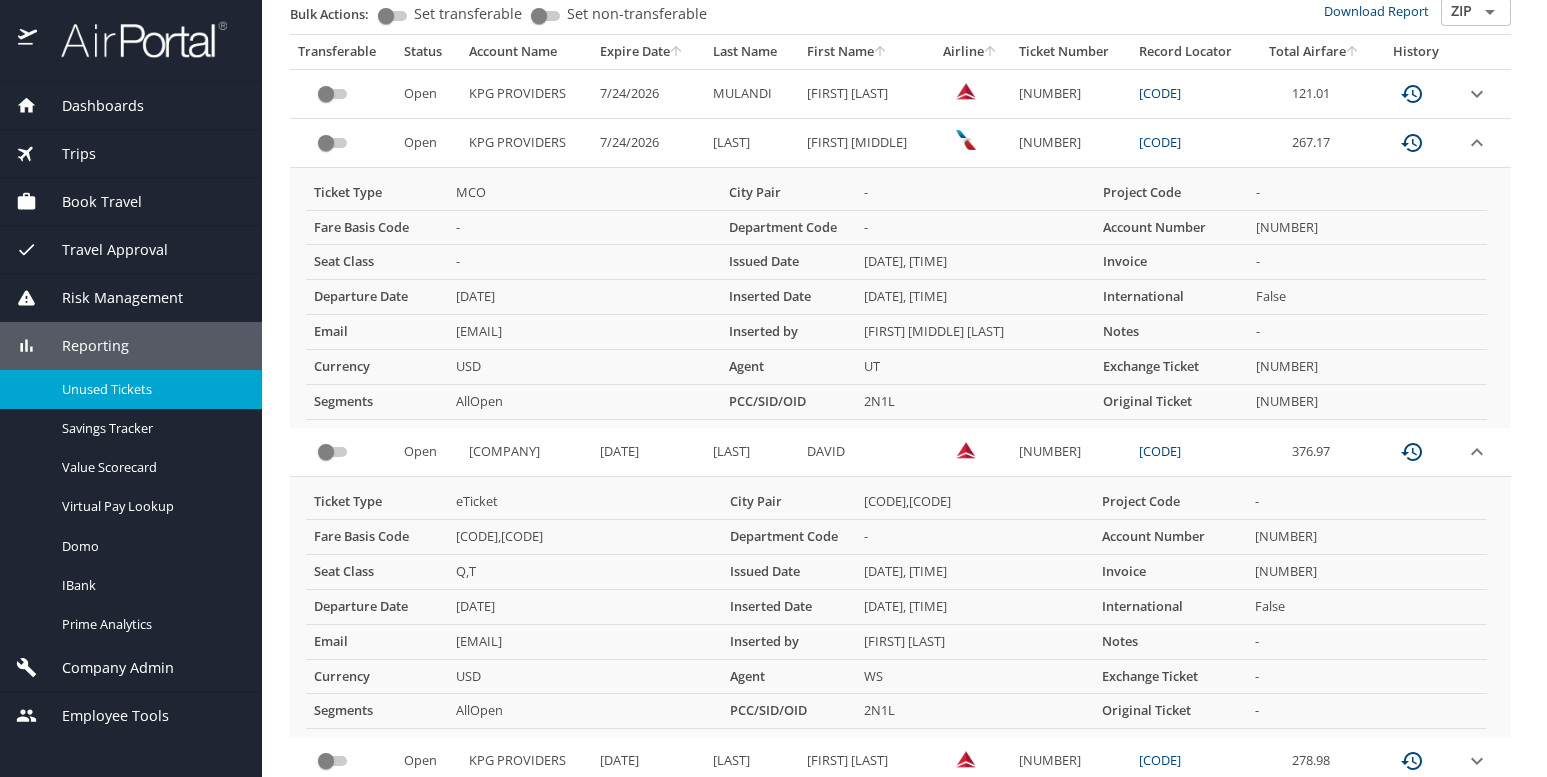scroll, scrollTop: 594, scrollLeft: 0, axis: vertical 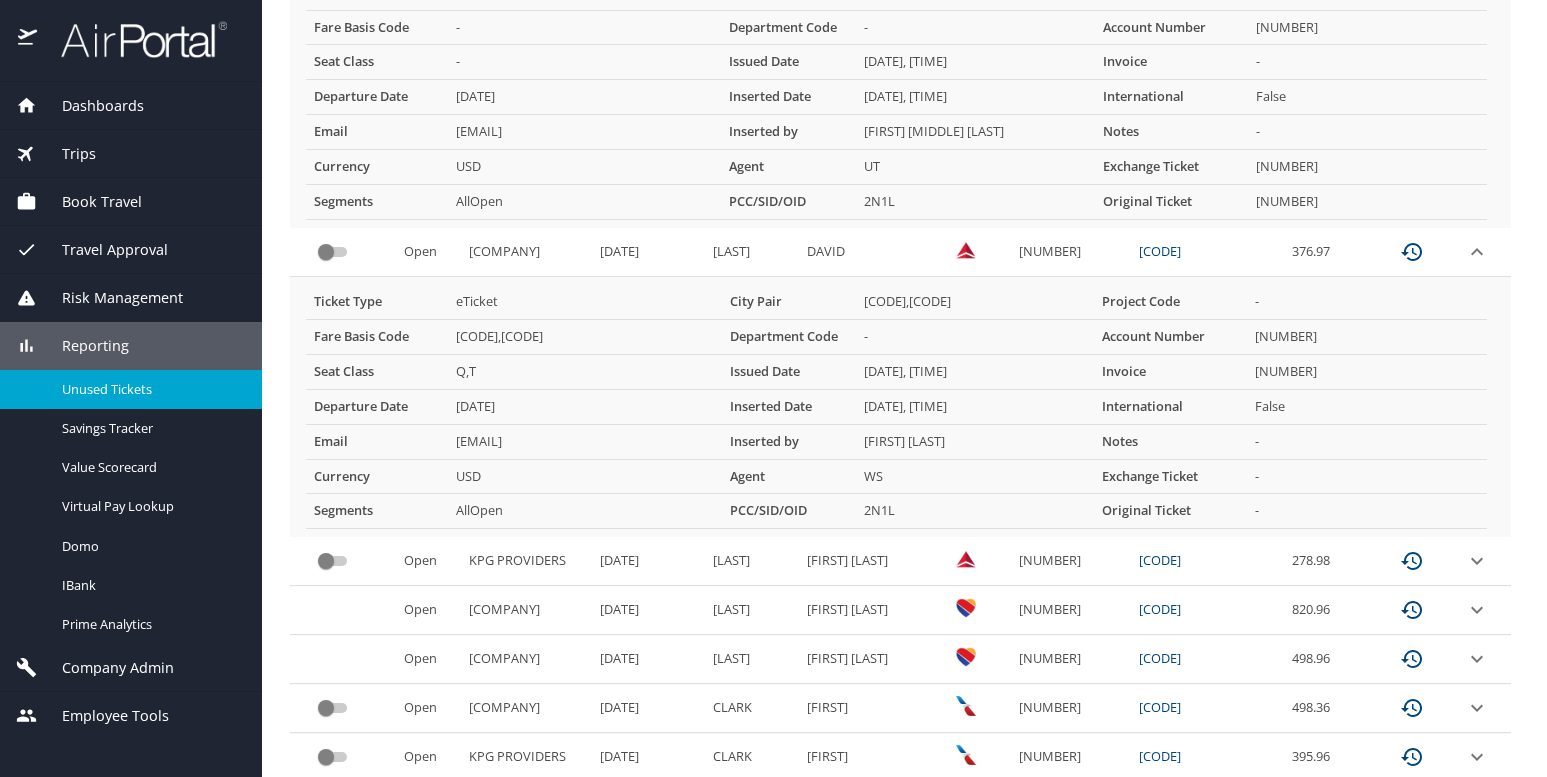click 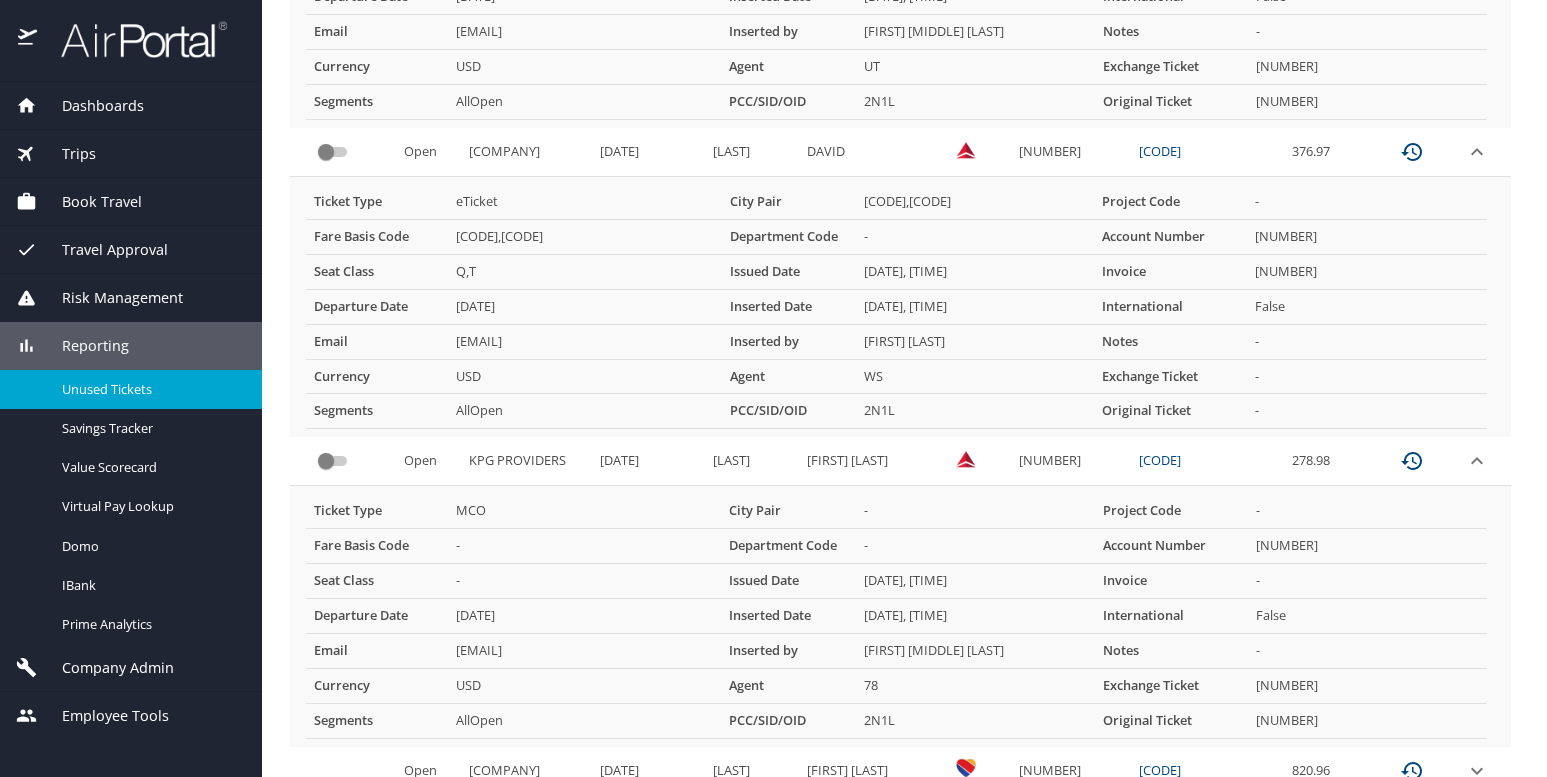 scroll, scrollTop: 894, scrollLeft: 0, axis: vertical 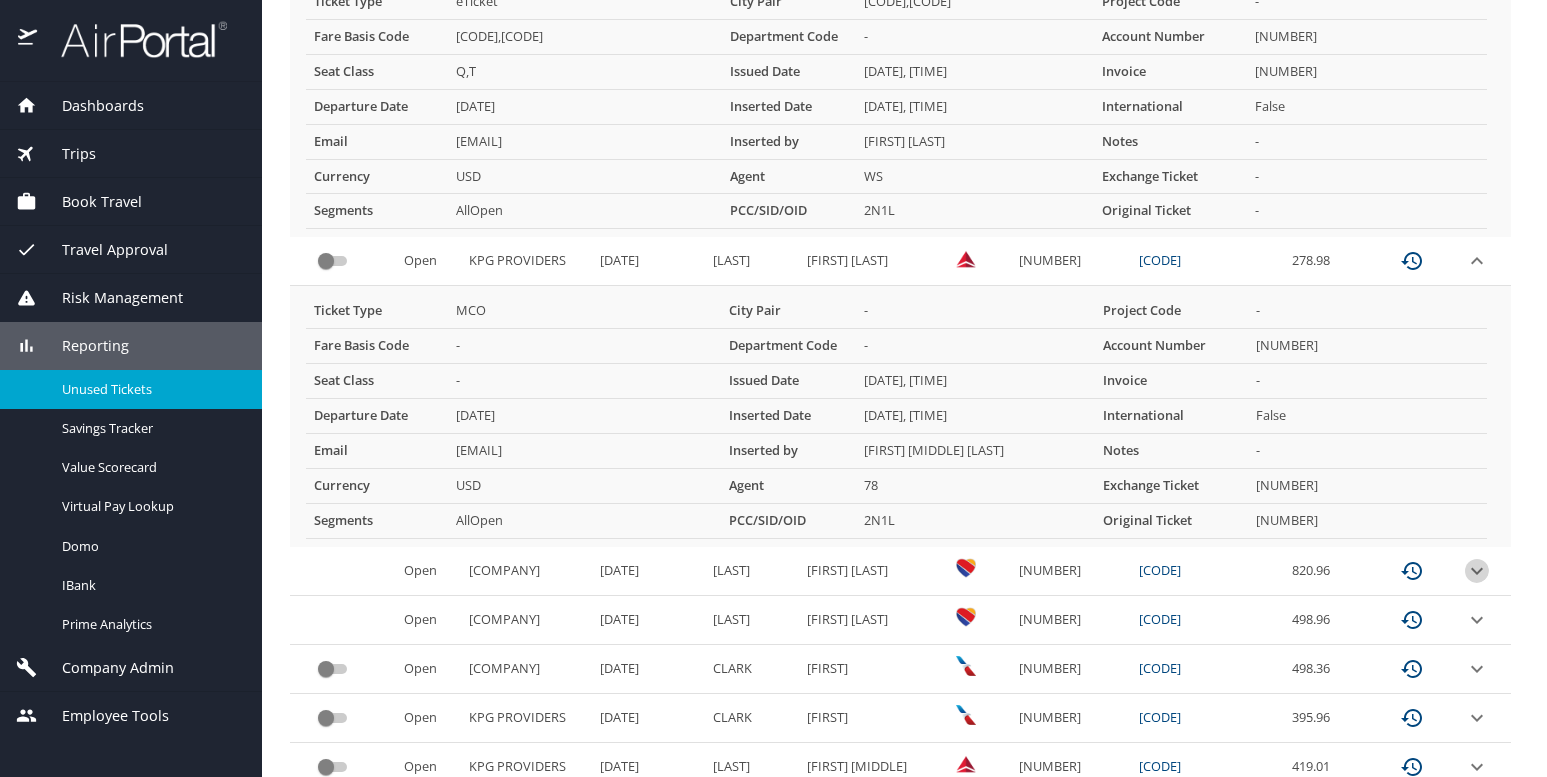 click 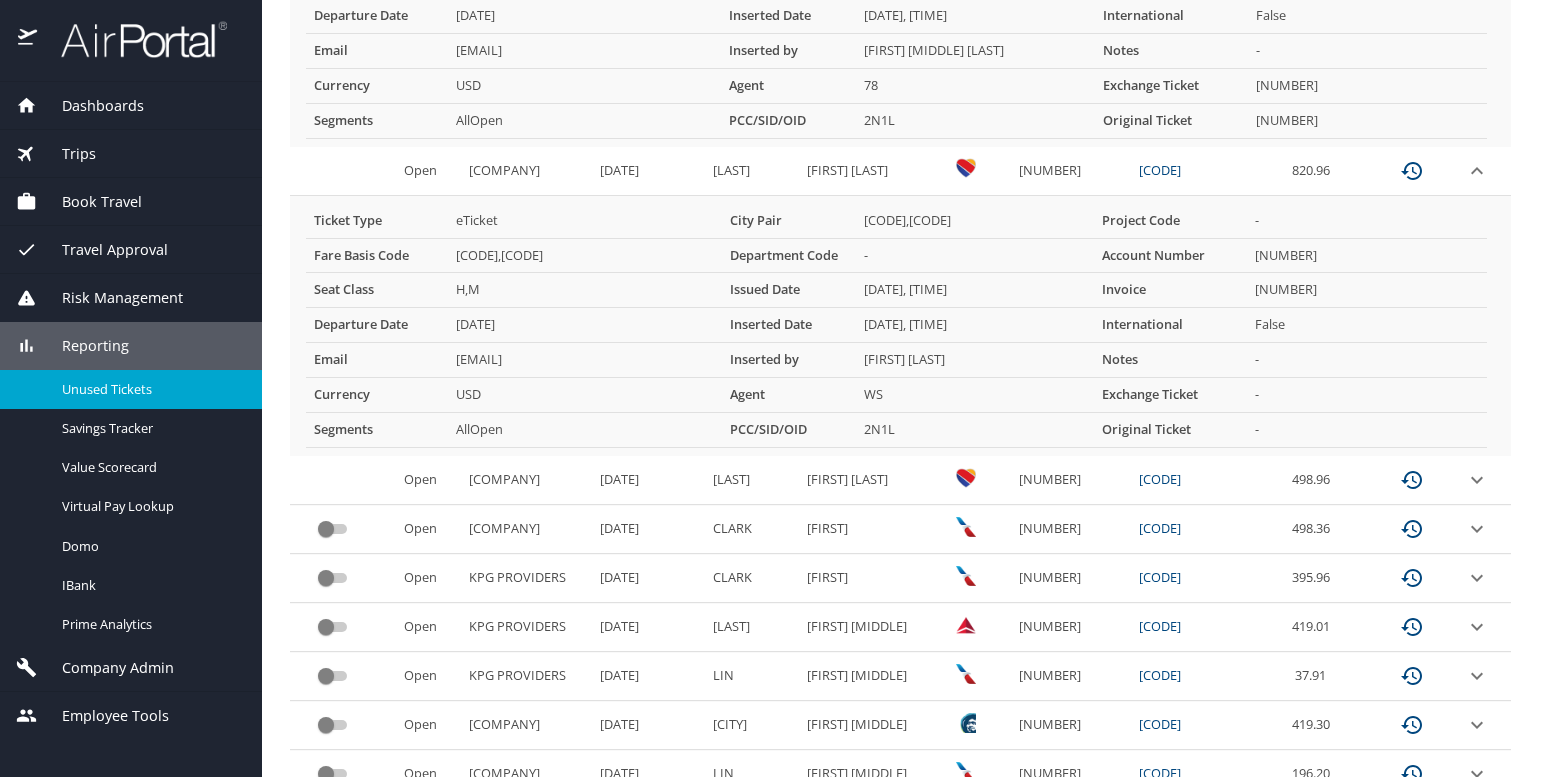 scroll, scrollTop: 1394, scrollLeft: 0, axis: vertical 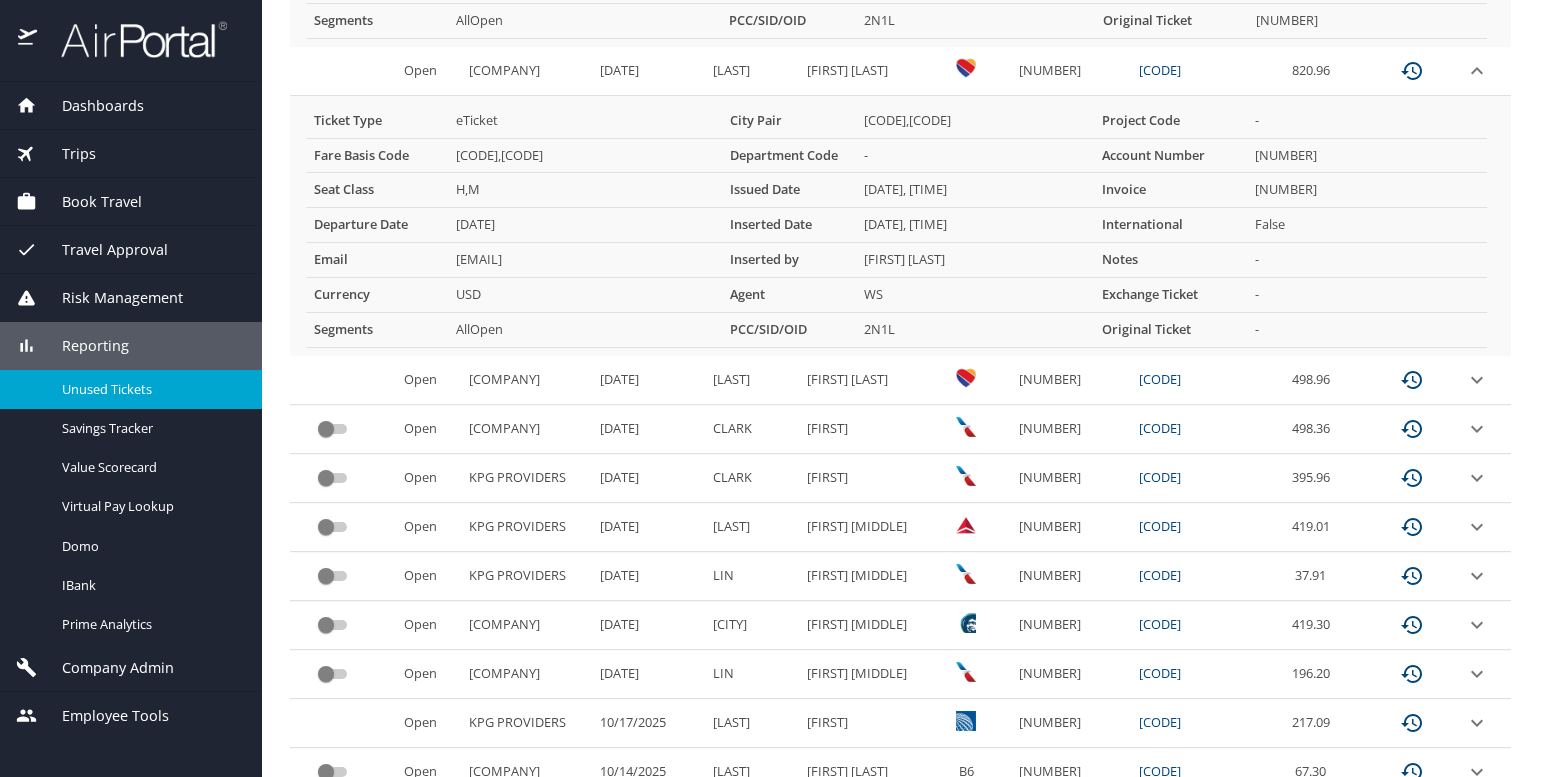 click 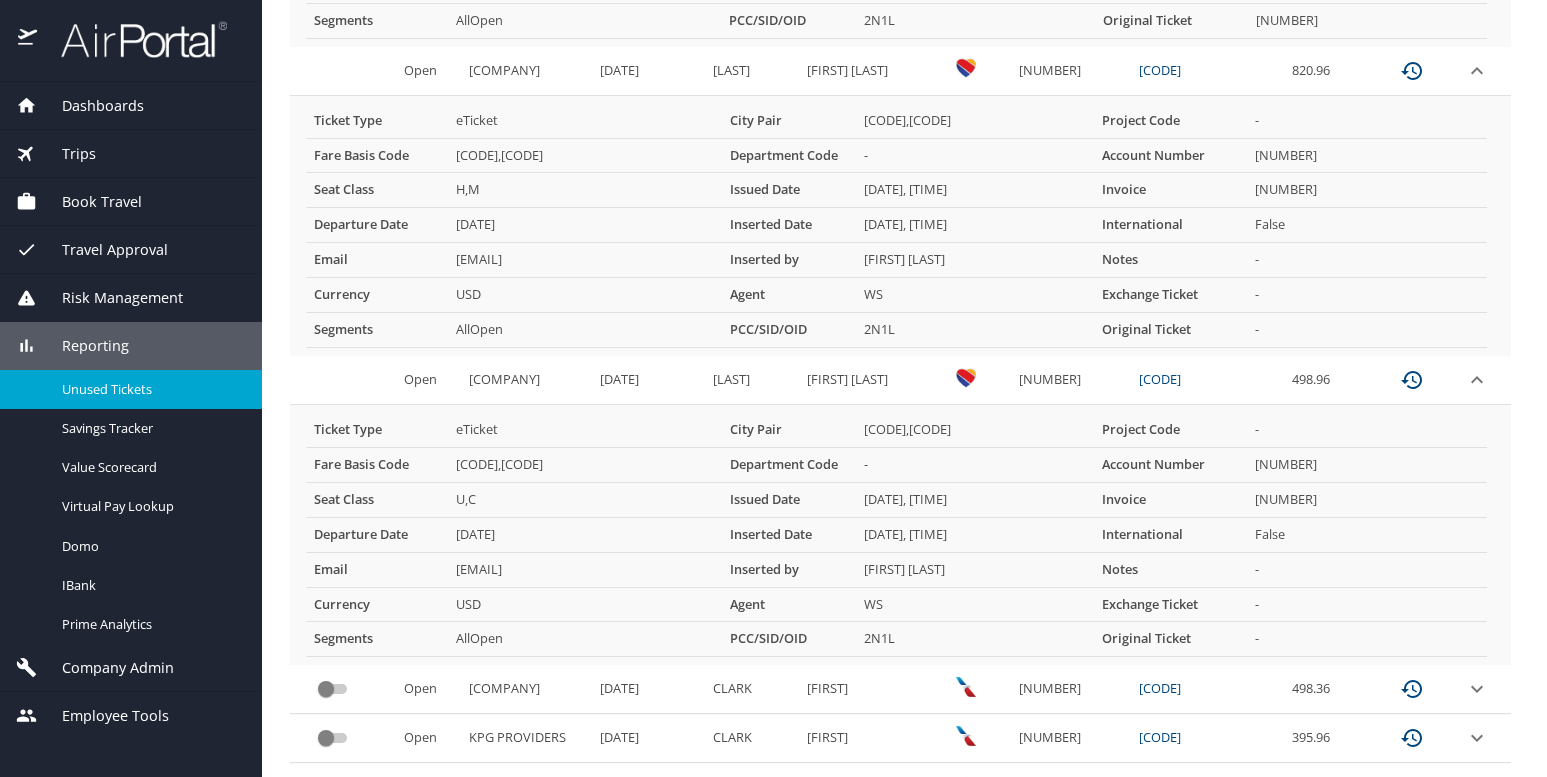 scroll, scrollTop: 1494, scrollLeft: 0, axis: vertical 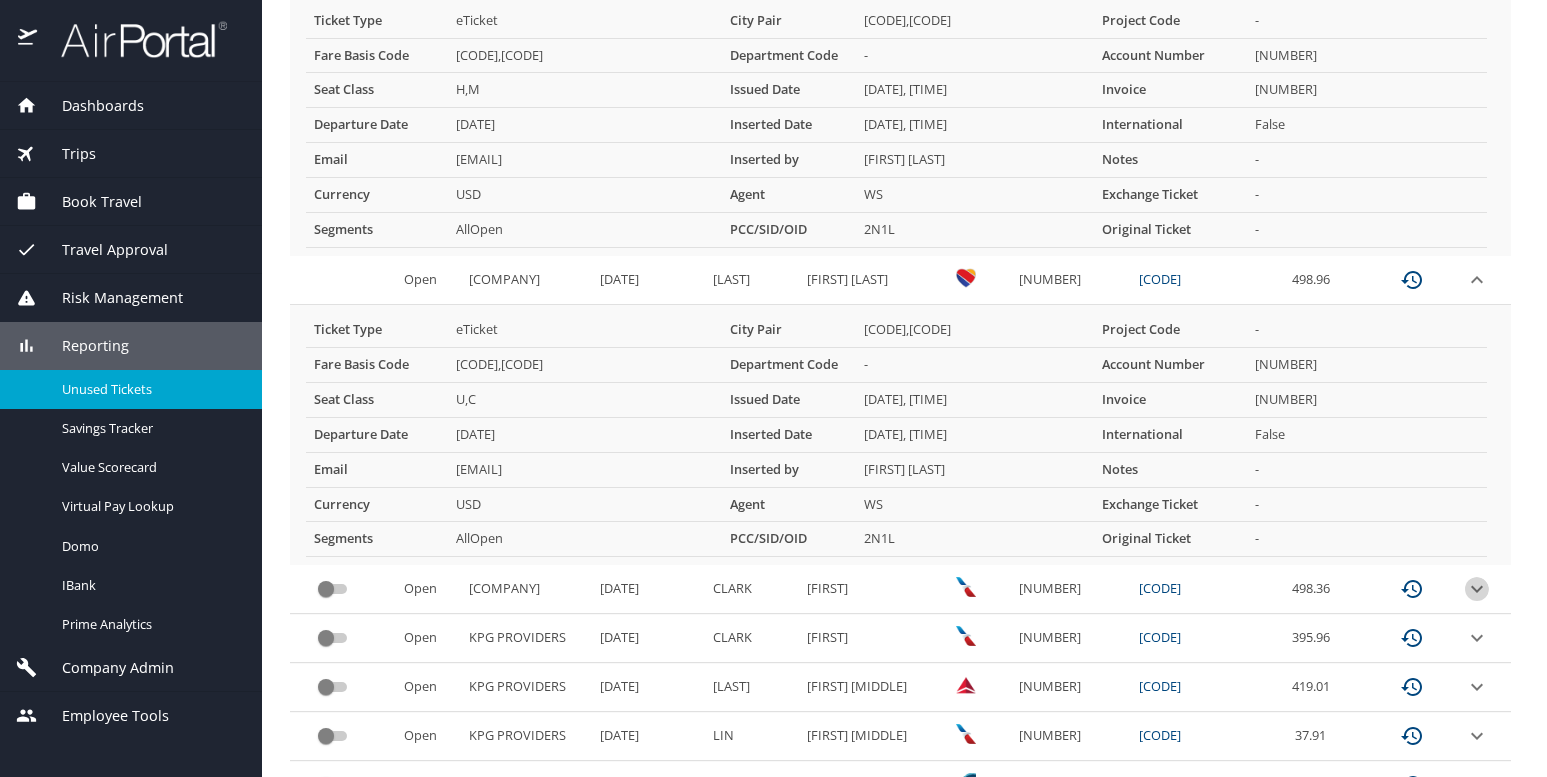 click 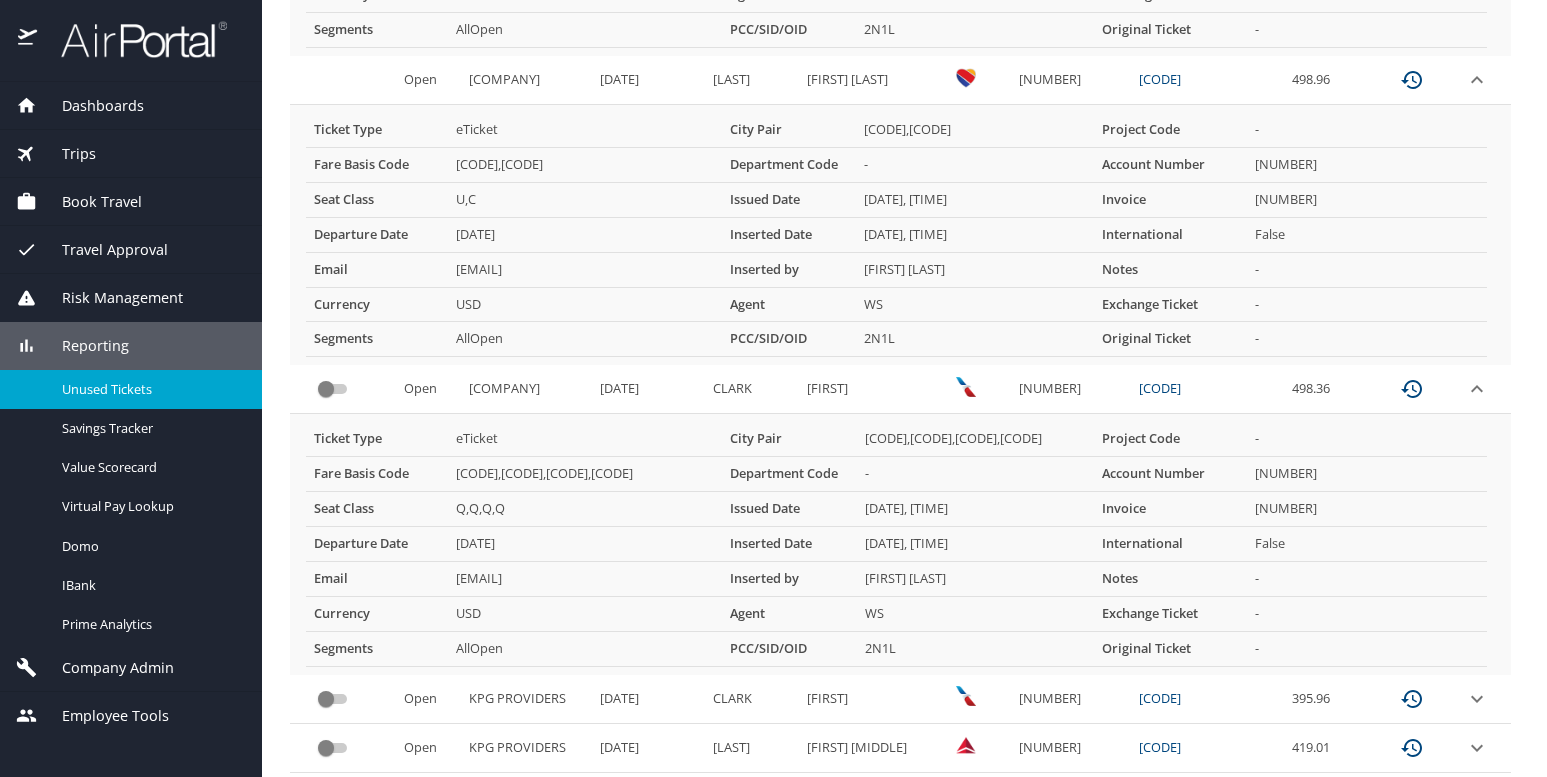 scroll, scrollTop: 1794, scrollLeft: 0, axis: vertical 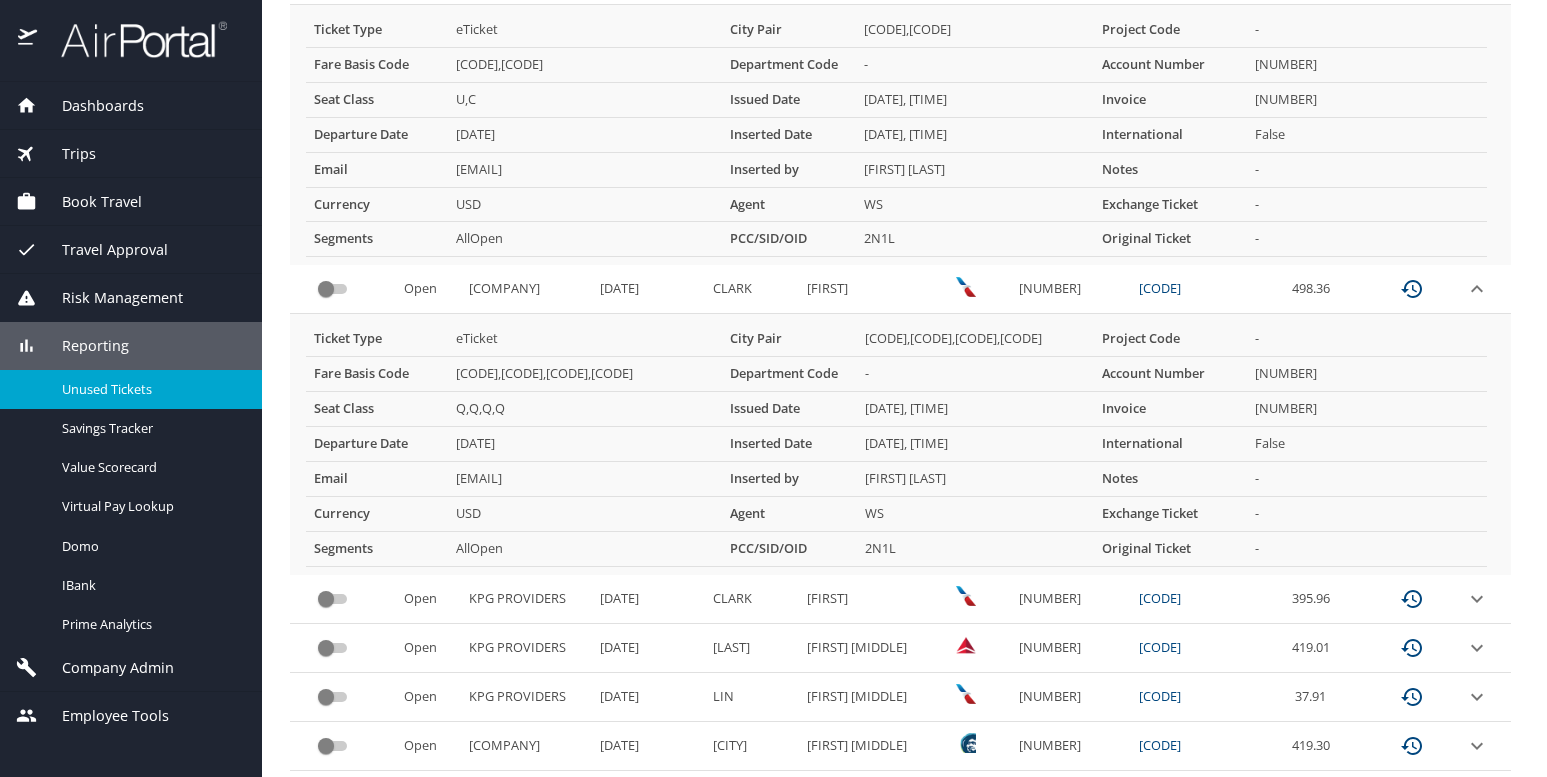 click 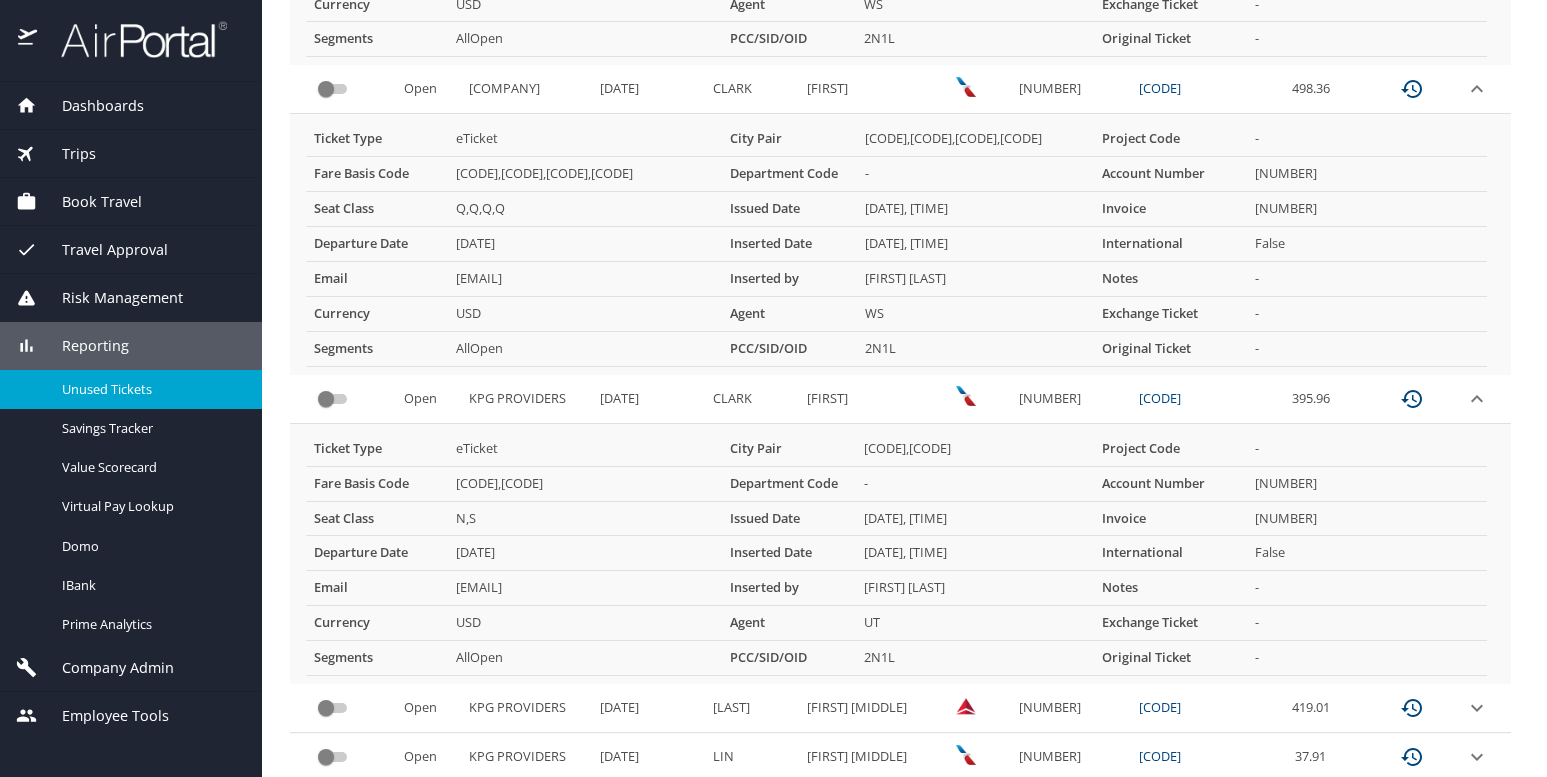 scroll, scrollTop: 2094, scrollLeft: 0, axis: vertical 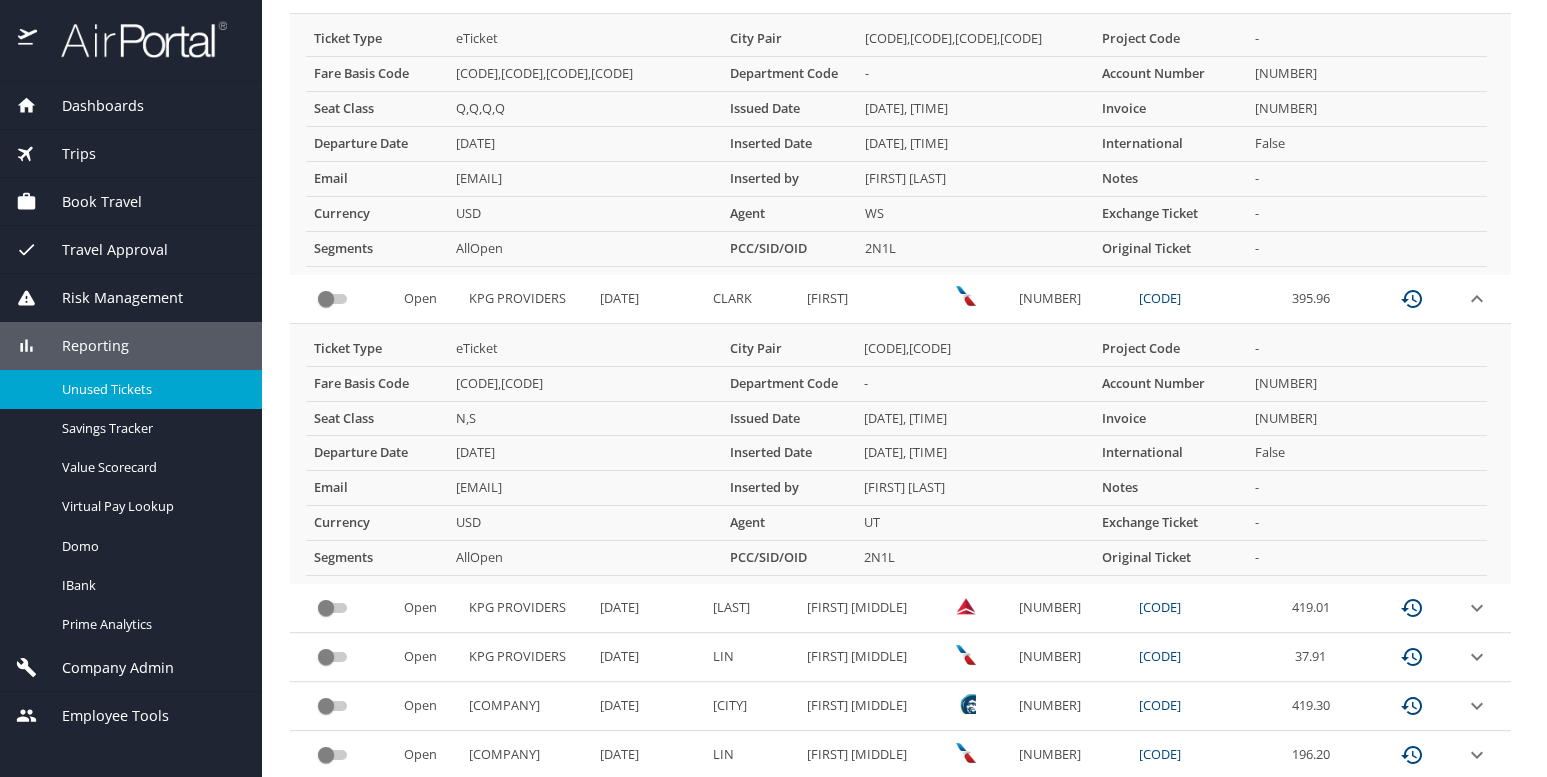 click 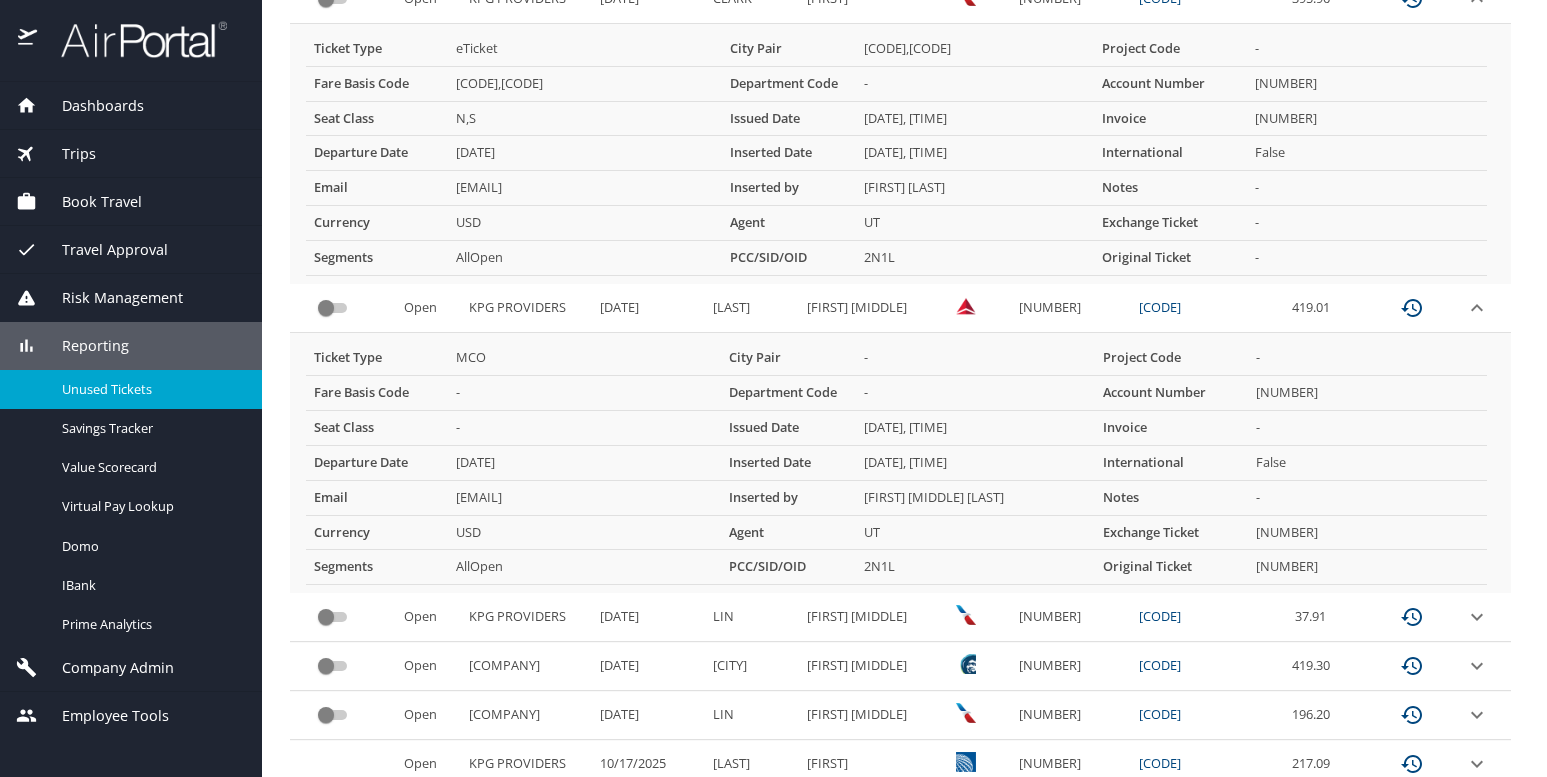 scroll, scrollTop: 2494, scrollLeft: 0, axis: vertical 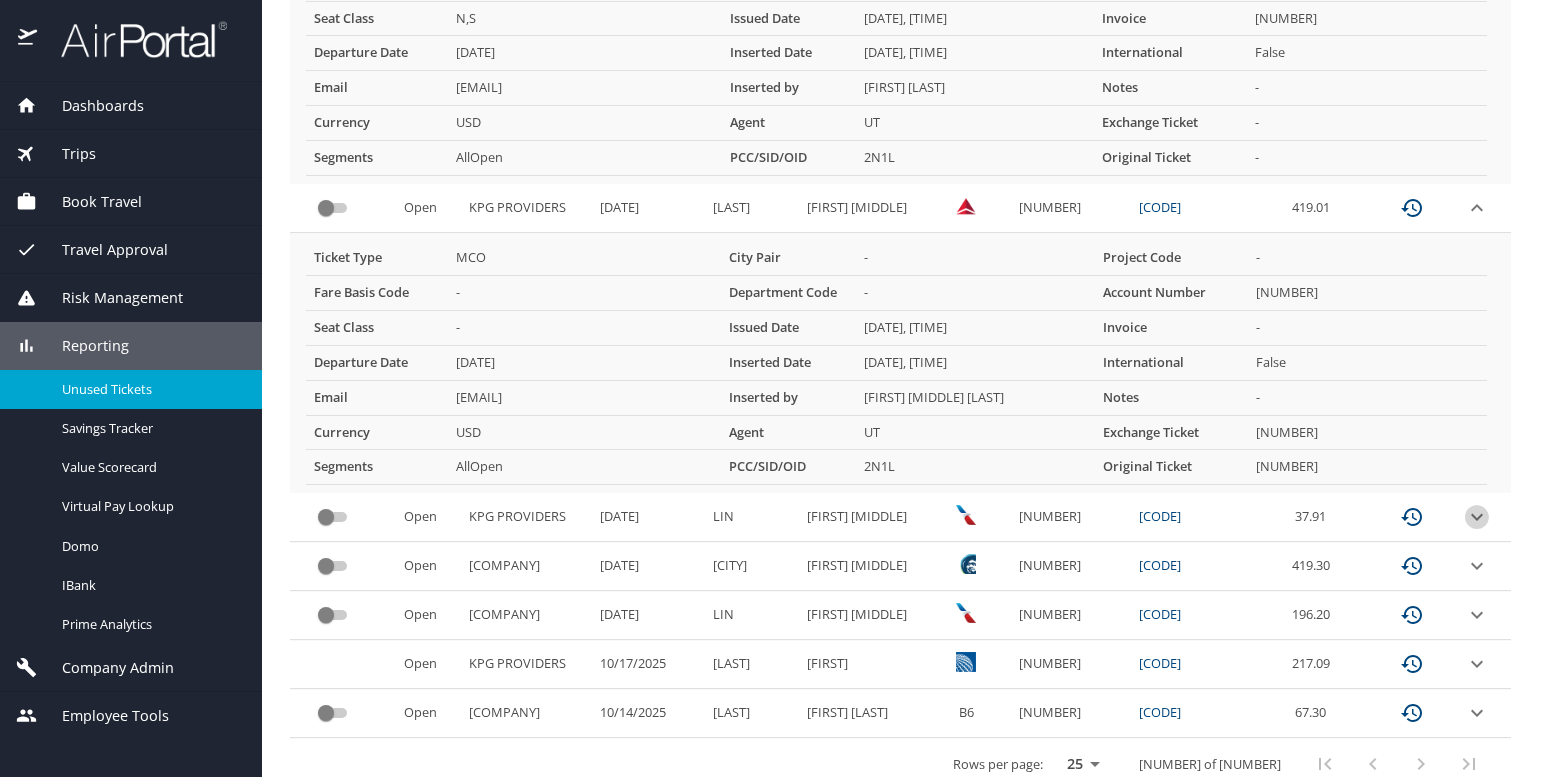 click 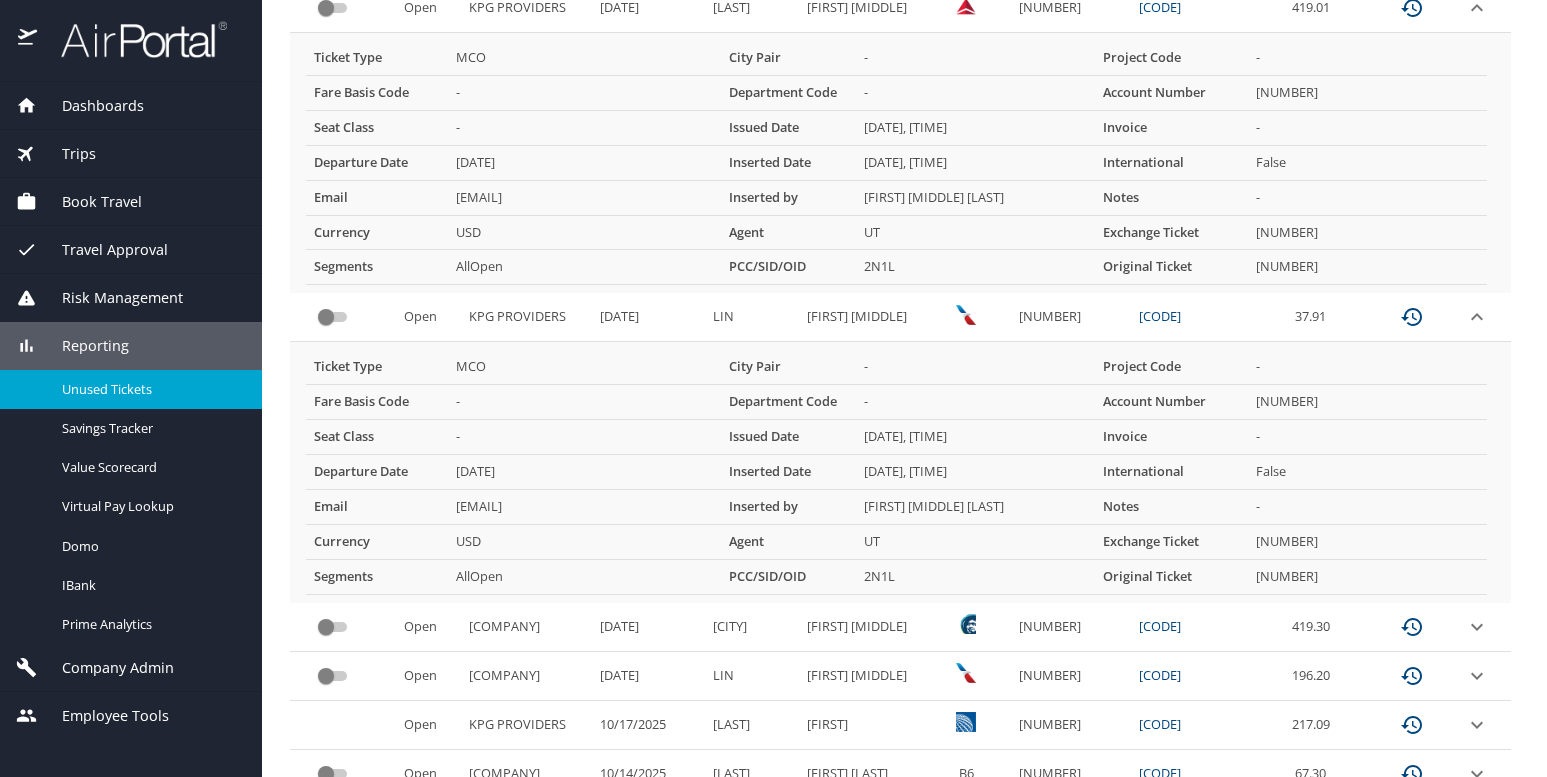 scroll, scrollTop: 2794, scrollLeft: 0, axis: vertical 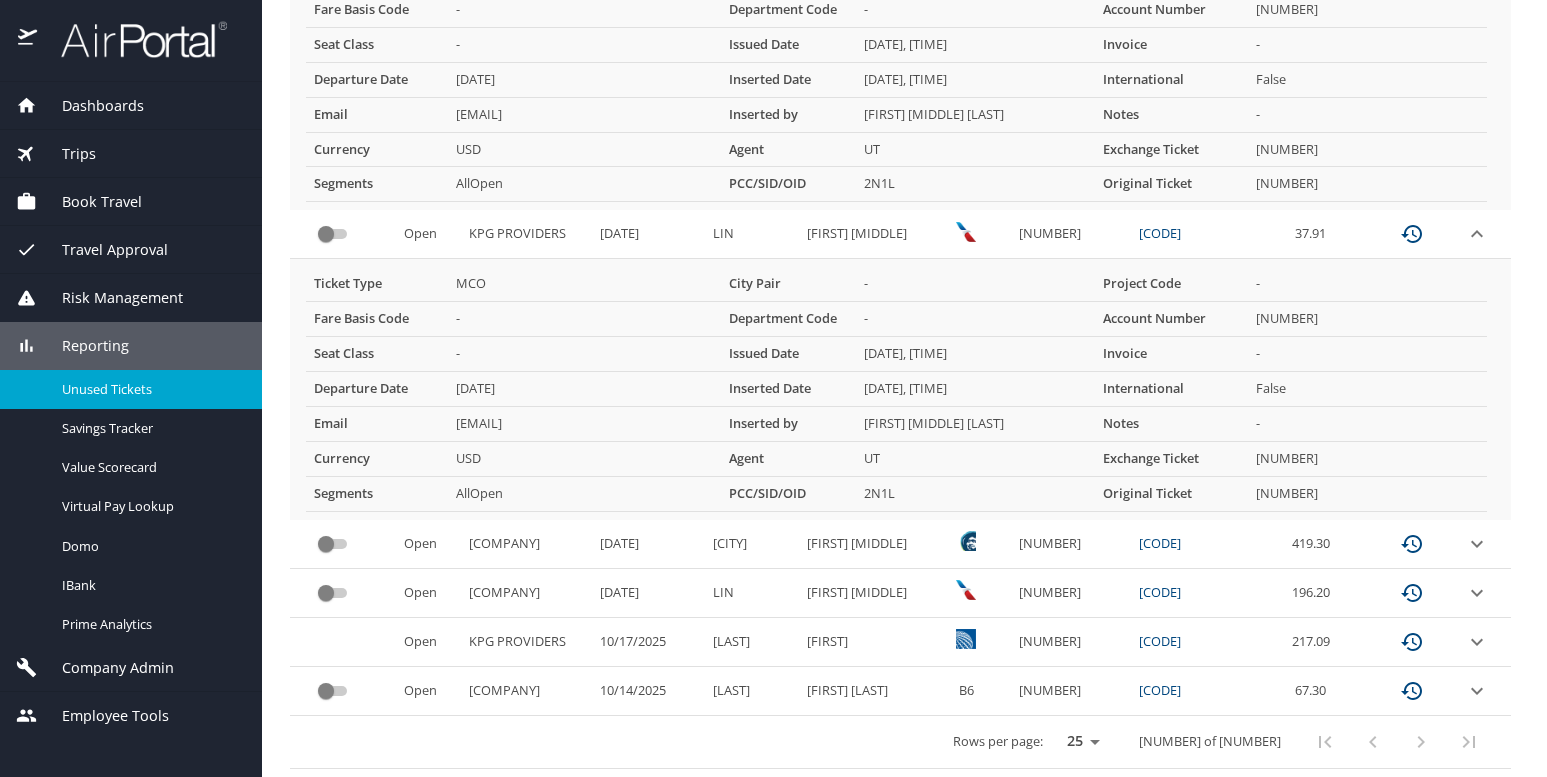 click 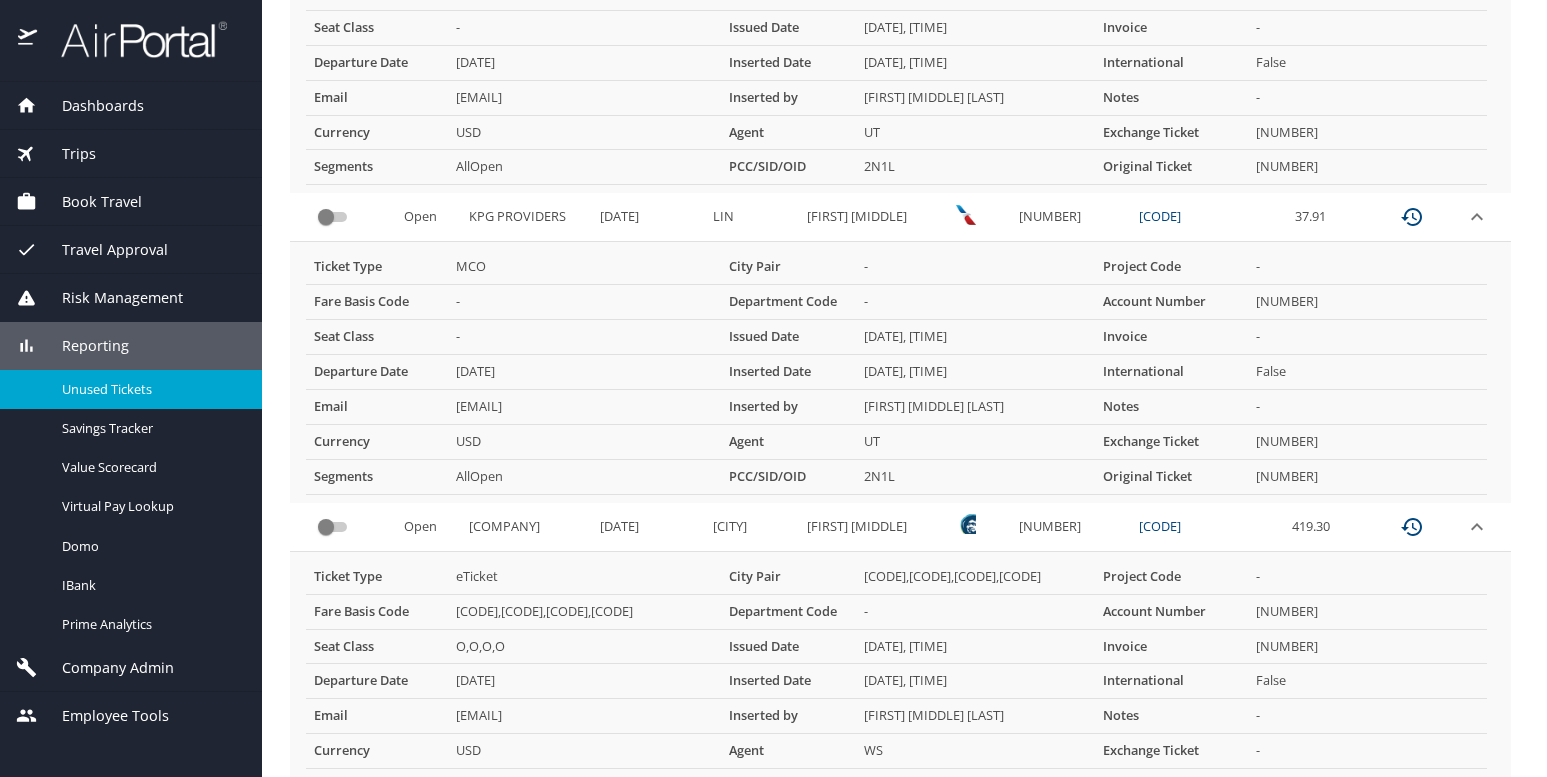 scroll, scrollTop: 3055, scrollLeft: 0, axis: vertical 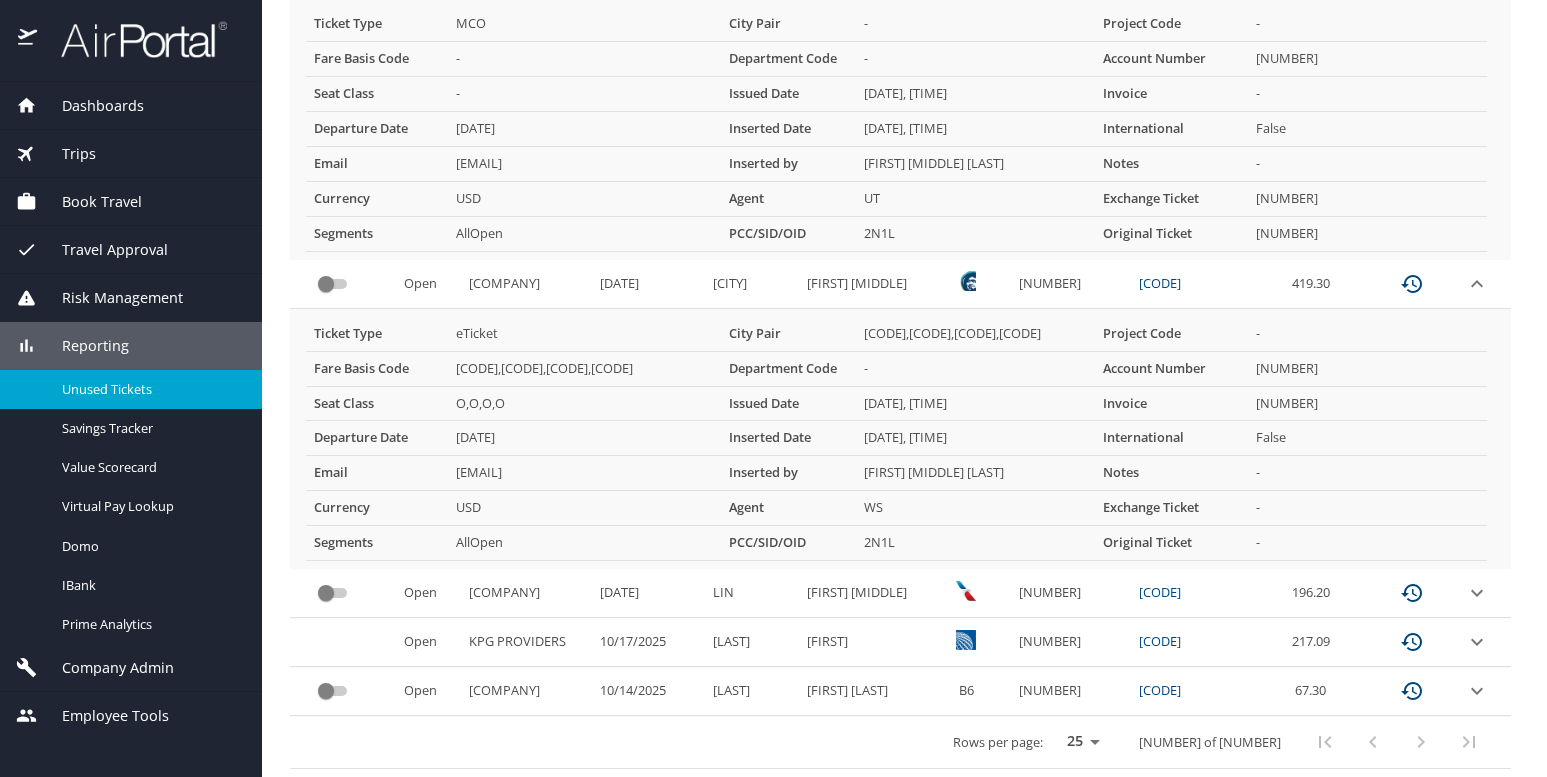 click 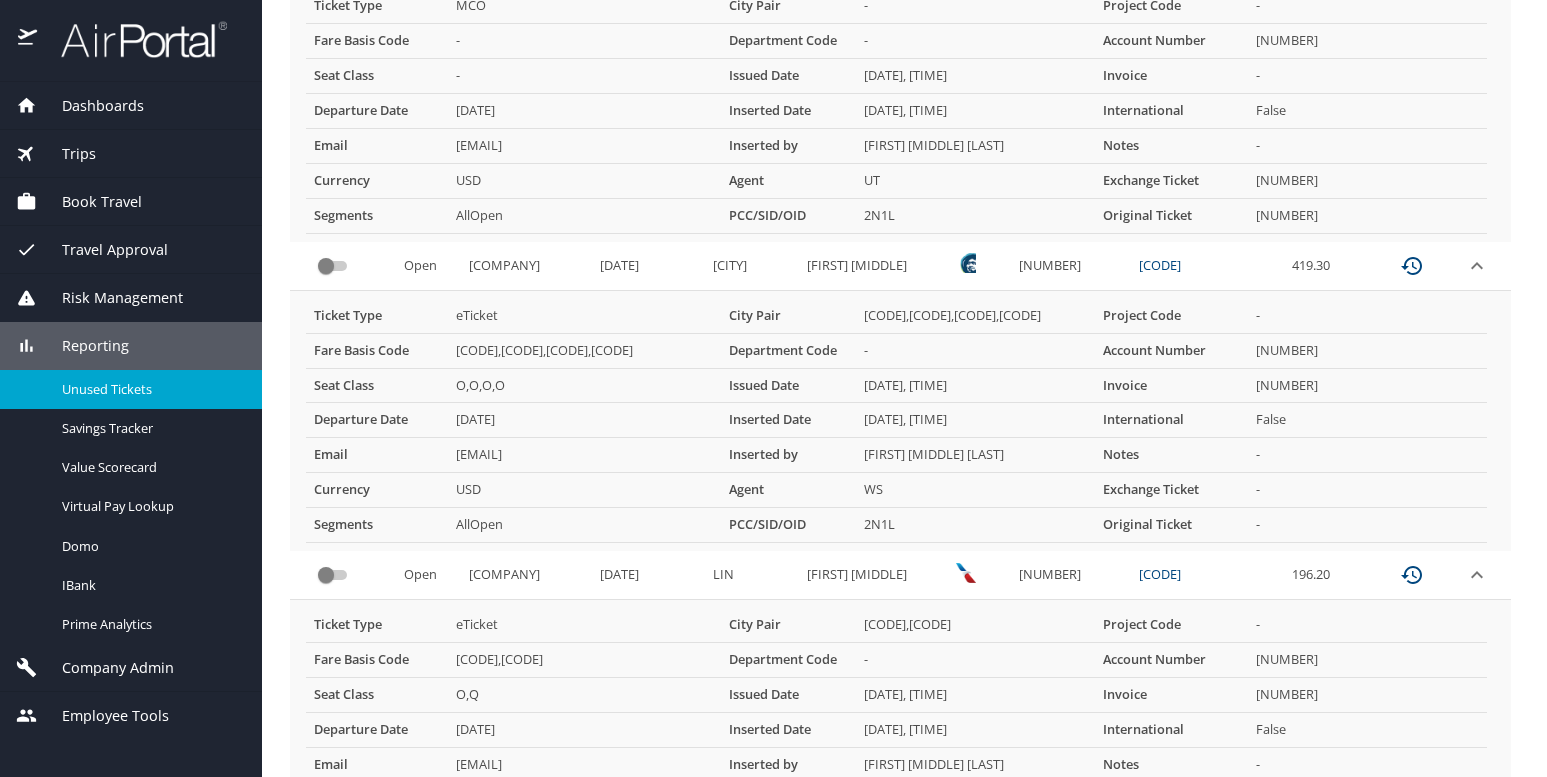 scroll, scrollTop: 3315, scrollLeft: 0, axis: vertical 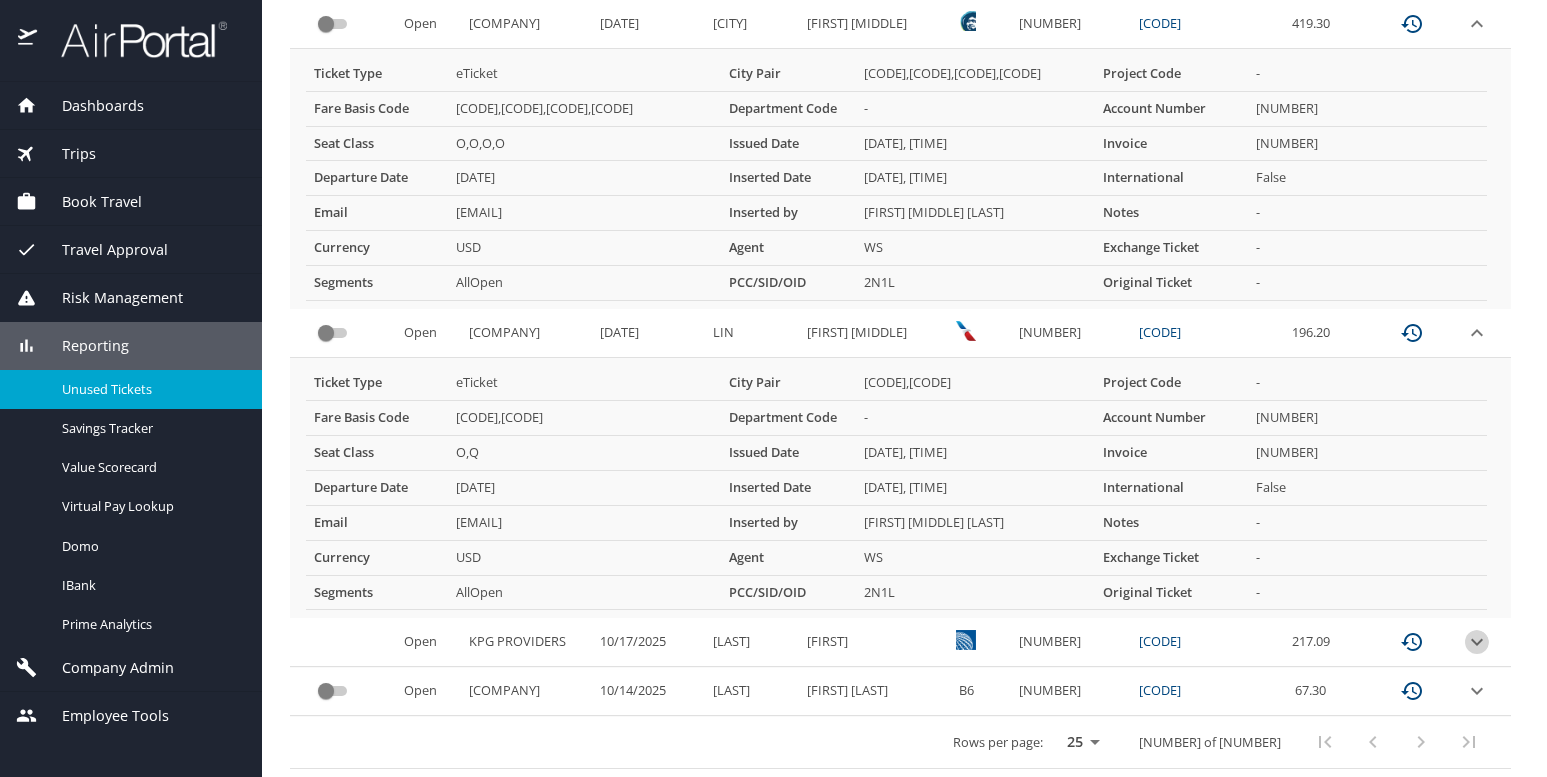 click 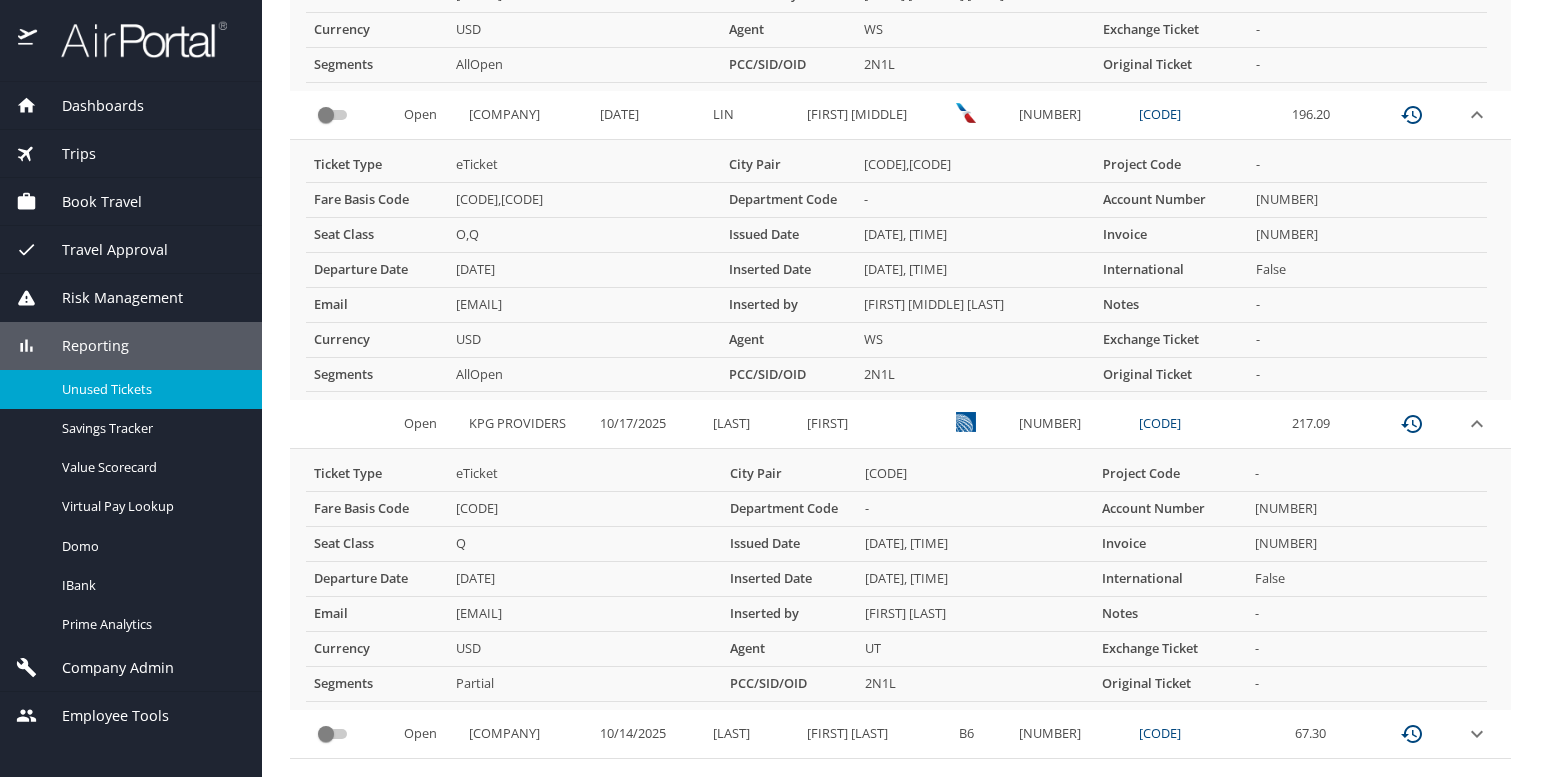 scroll, scrollTop: 3576, scrollLeft: 0, axis: vertical 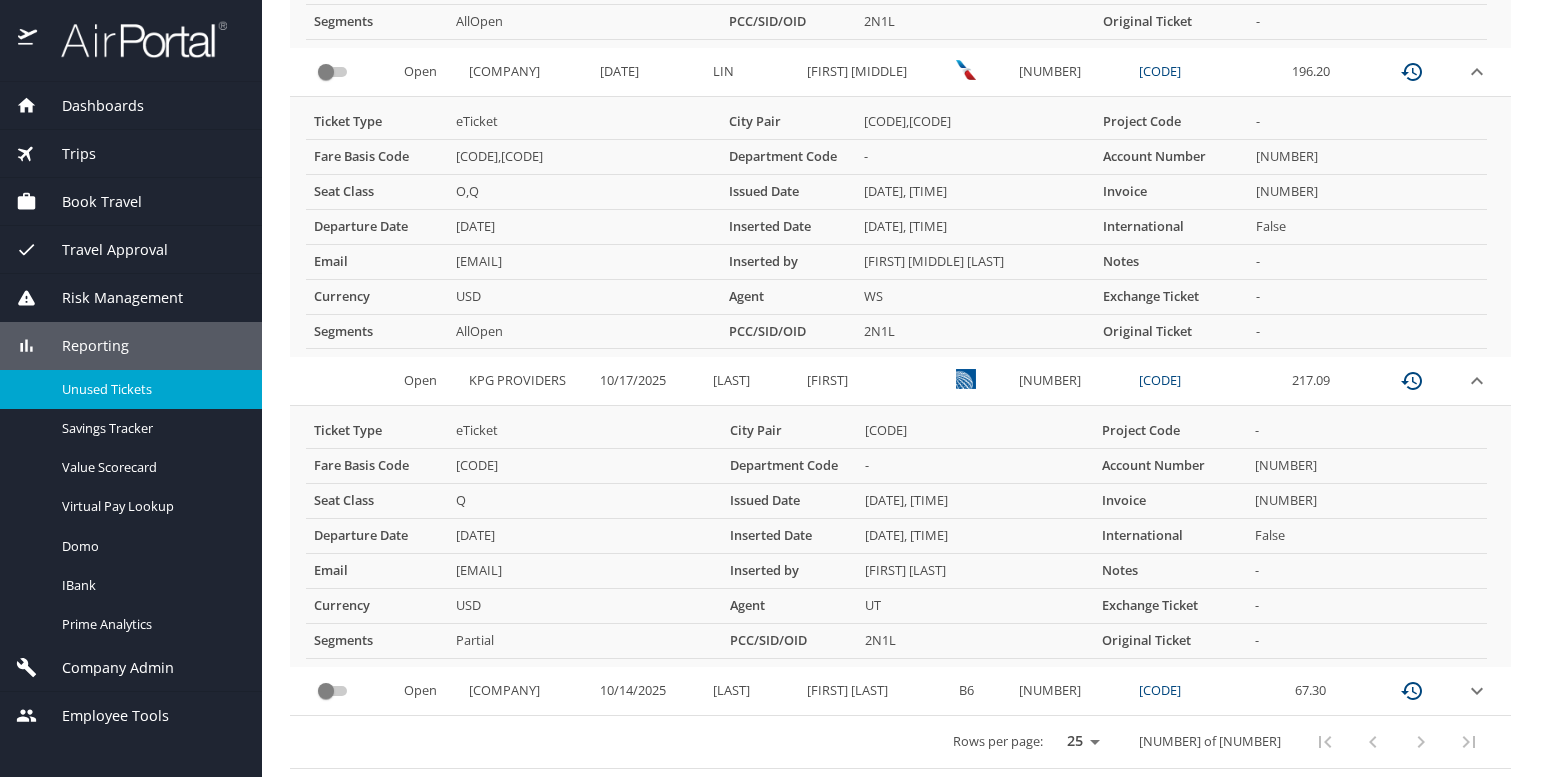 click 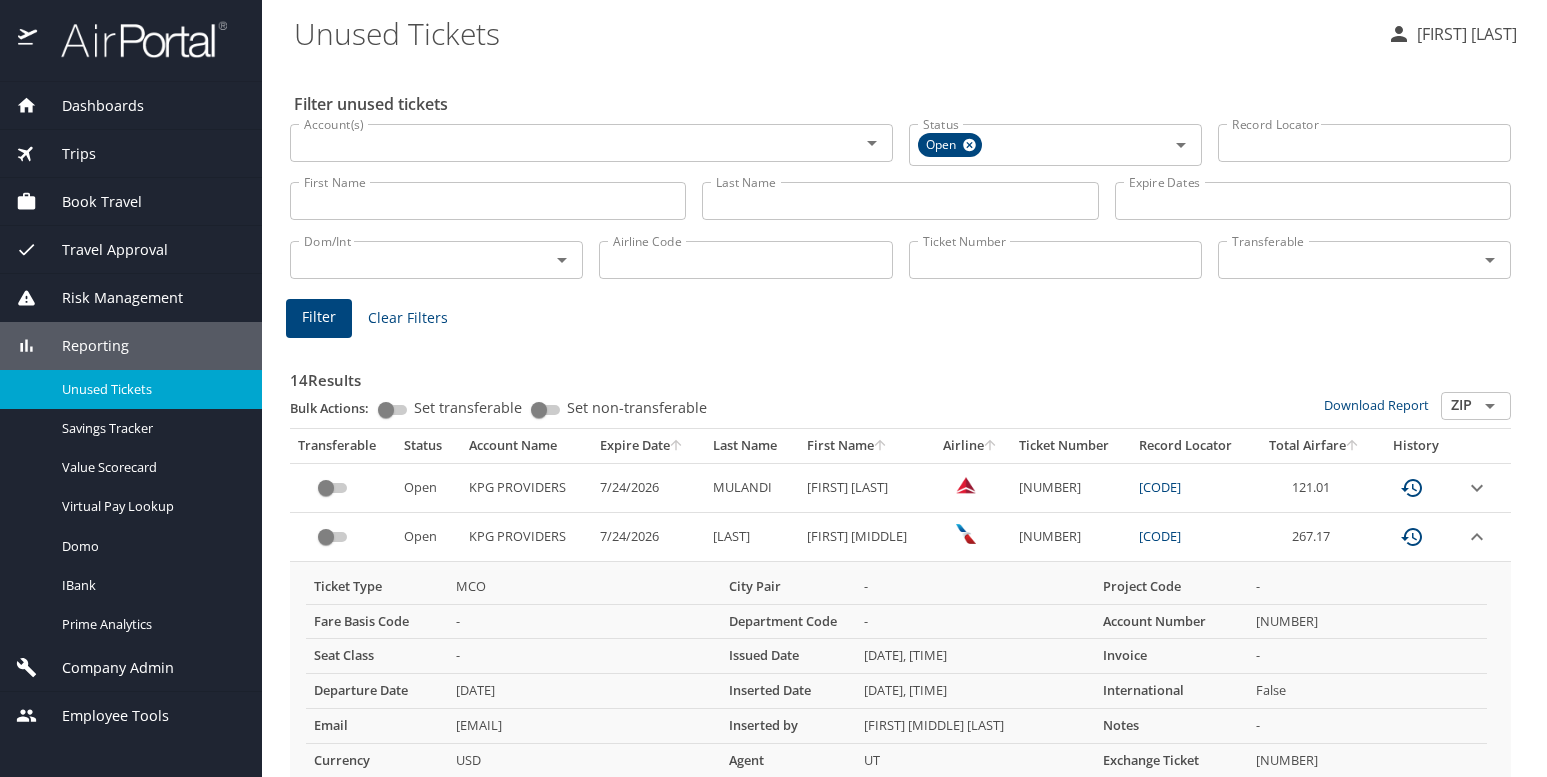 scroll, scrollTop: 200, scrollLeft: 0, axis: vertical 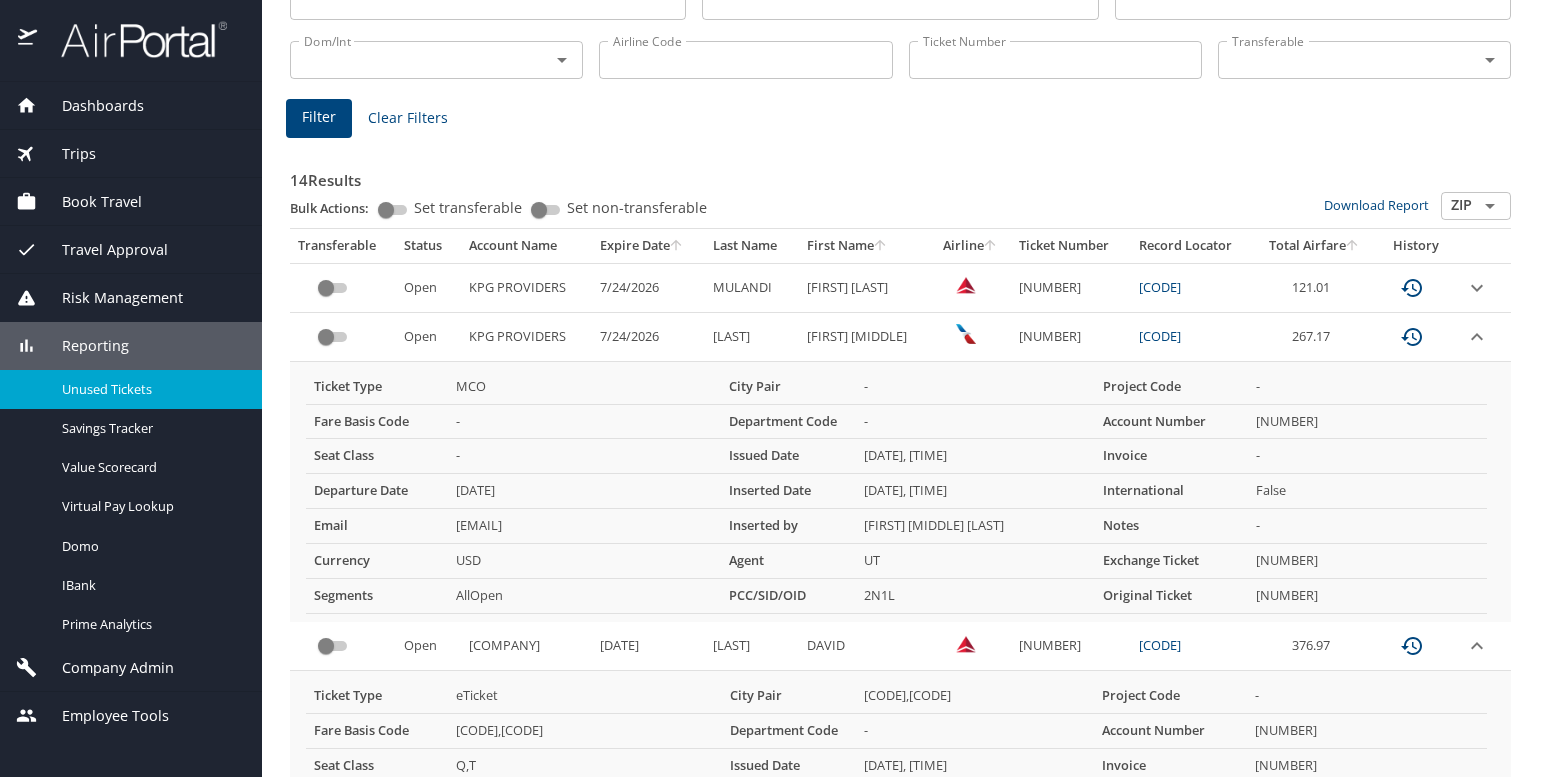 click 